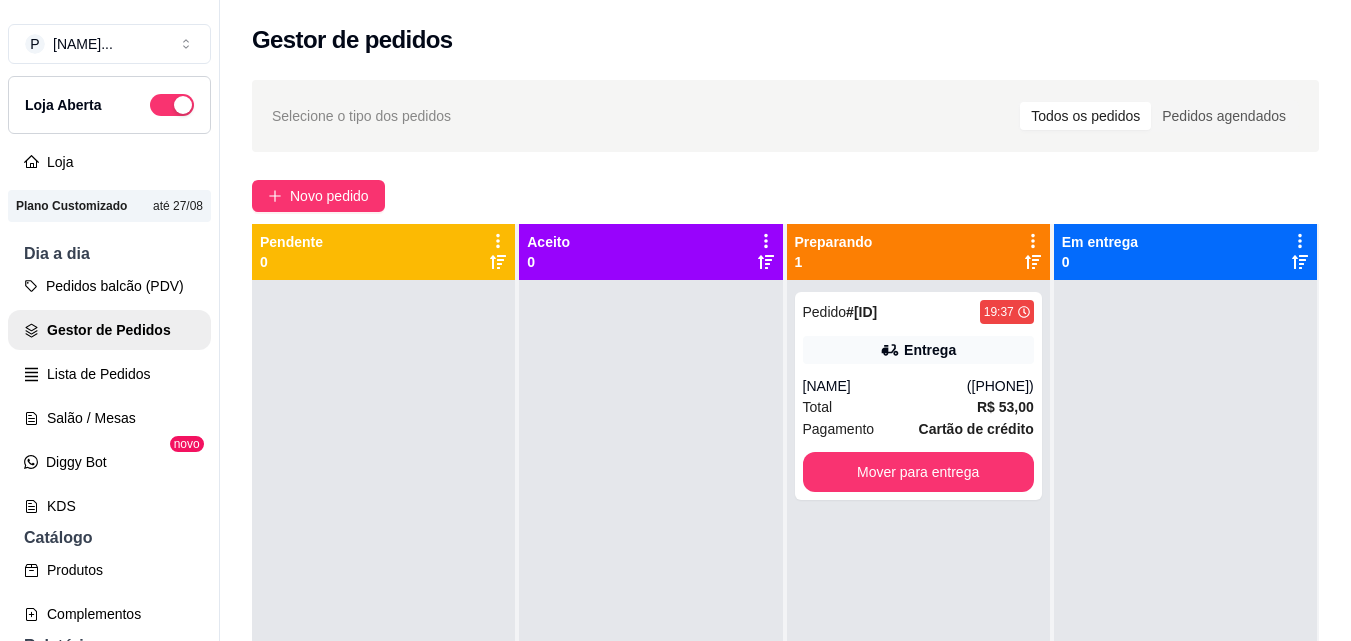 scroll, scrollTop: 0, scrollLeft: 0, axis: both 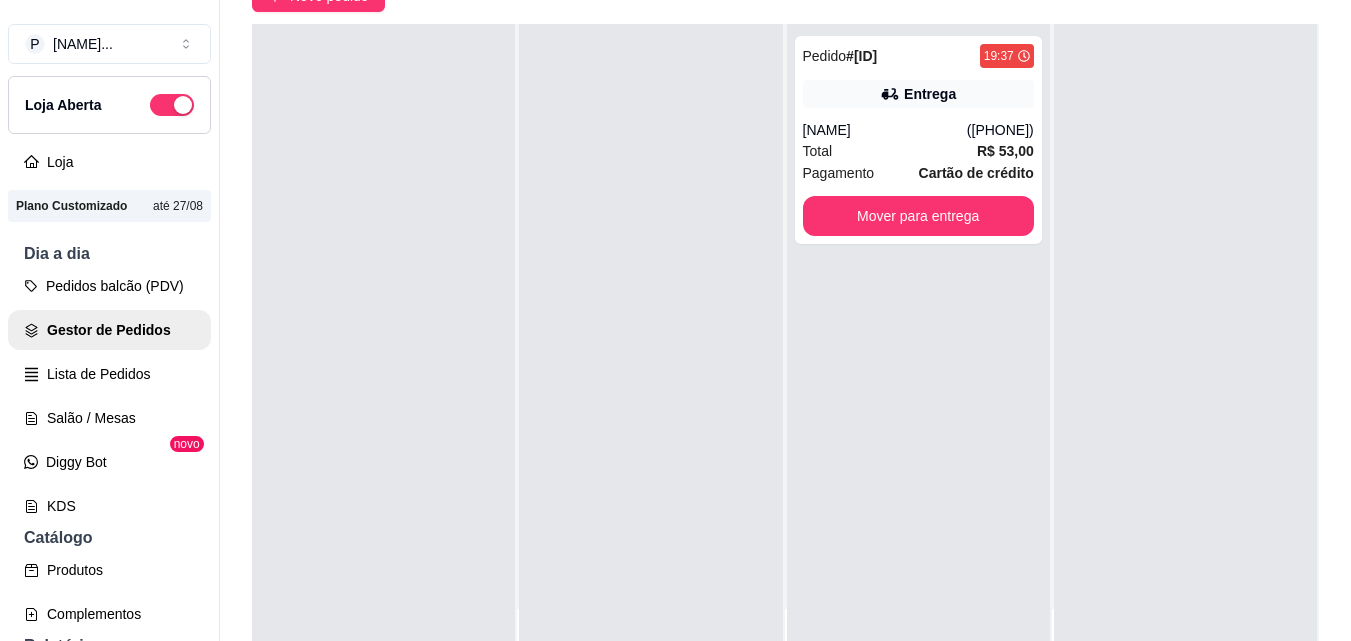 click at bounding box center (383, 344) 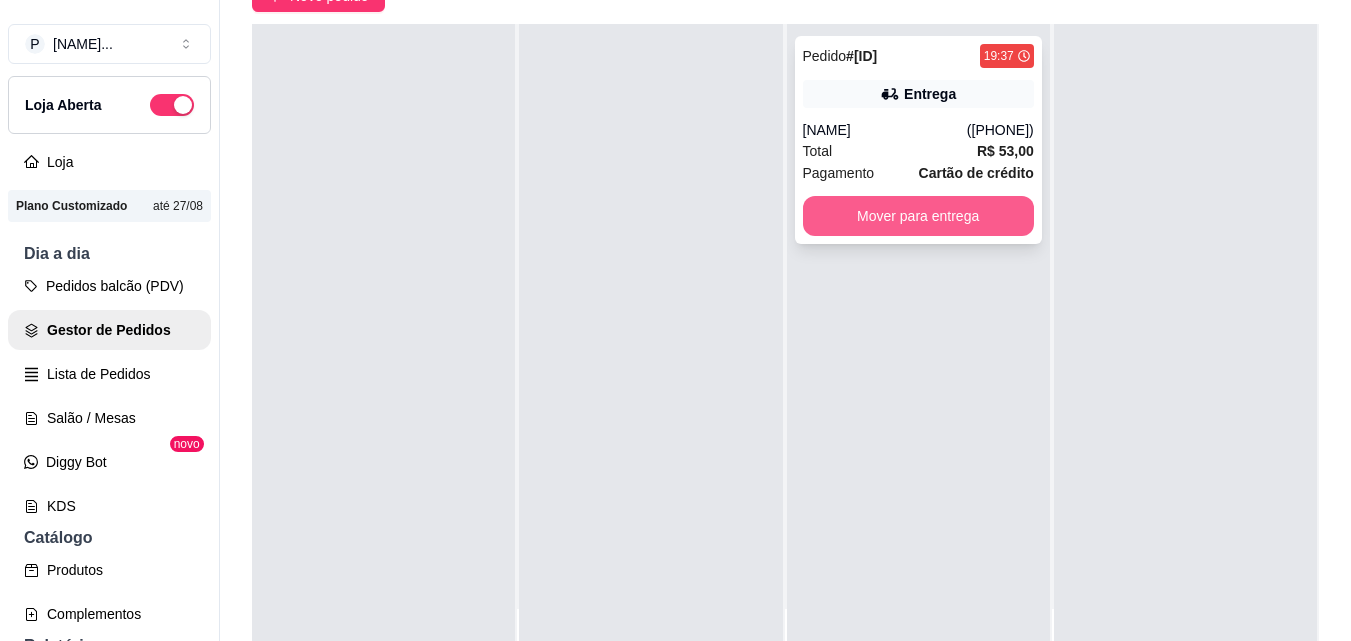 click on "Mover para entrega" at bounding box center [918, 216] 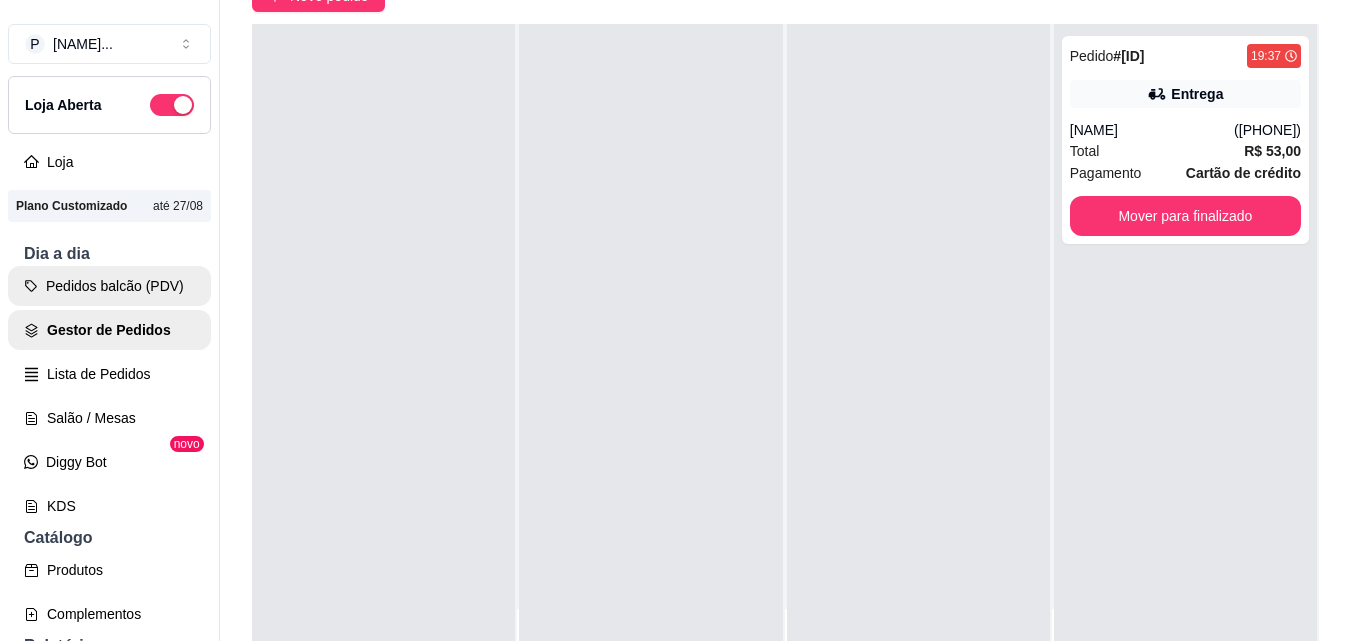 click on "Pedidos balcão (PDV)" at bounding box center [109, 286] 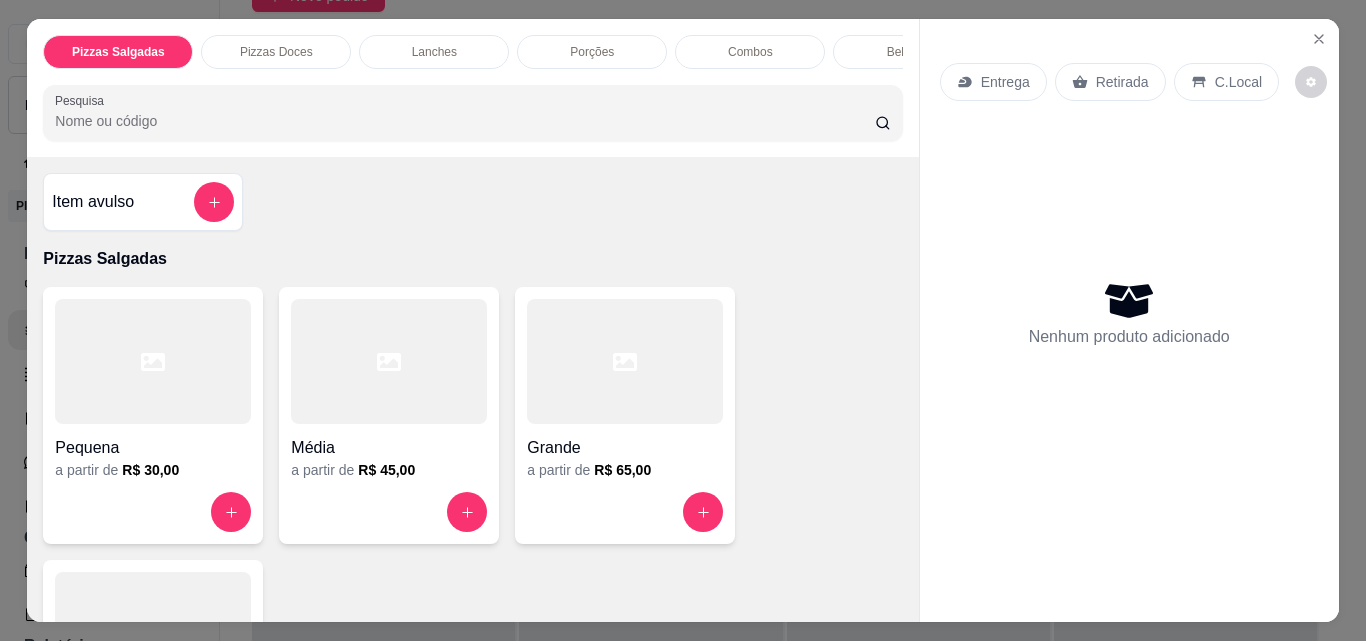 click on "Porções" at bounding box center [592, 52] 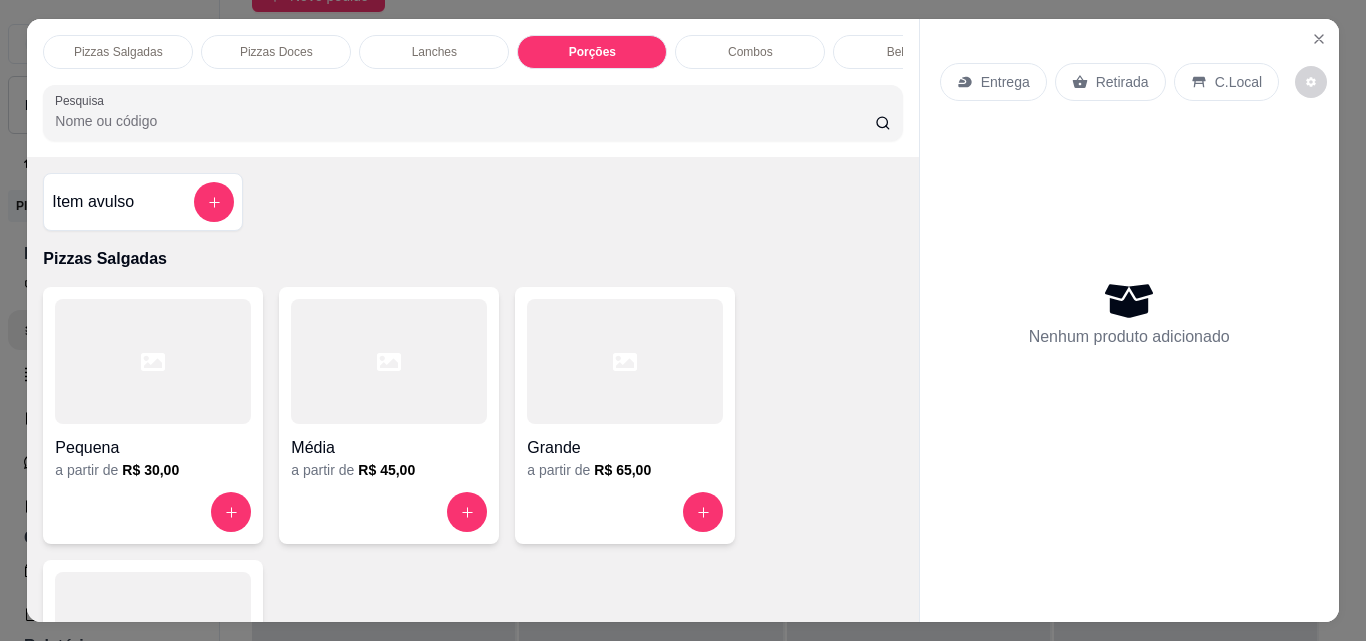 scroll, scrollTop: 2442, scrollLeft: 0, axis: vertical 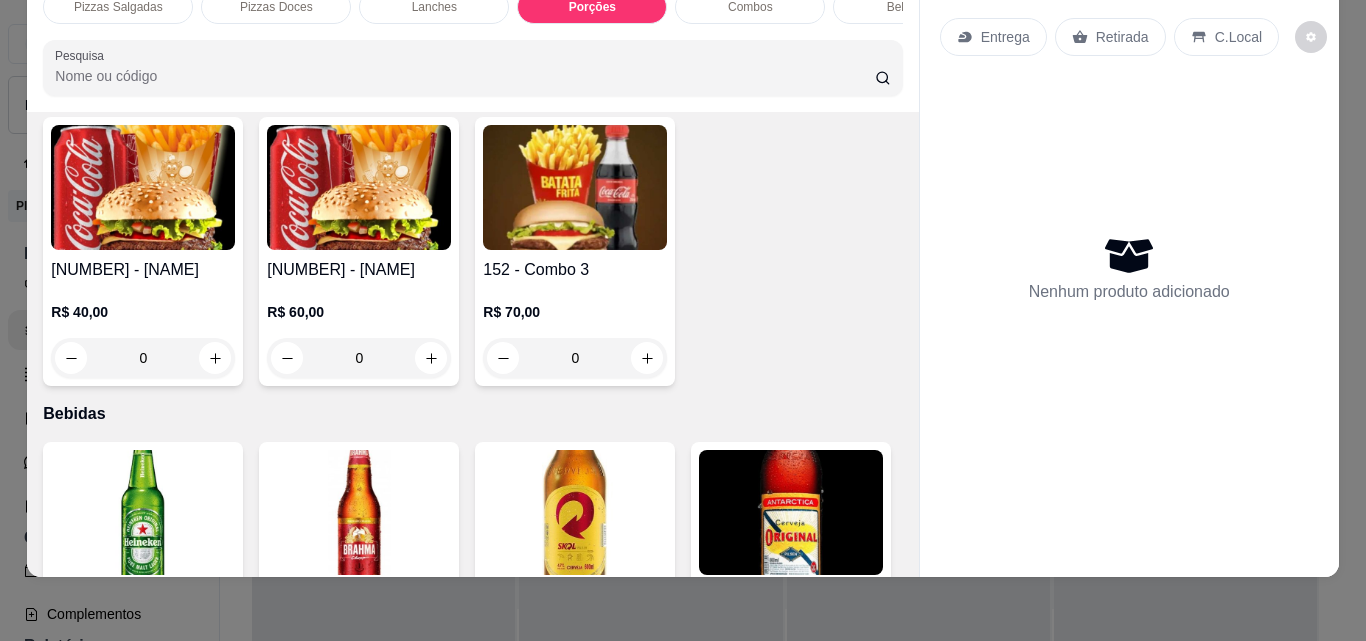 click 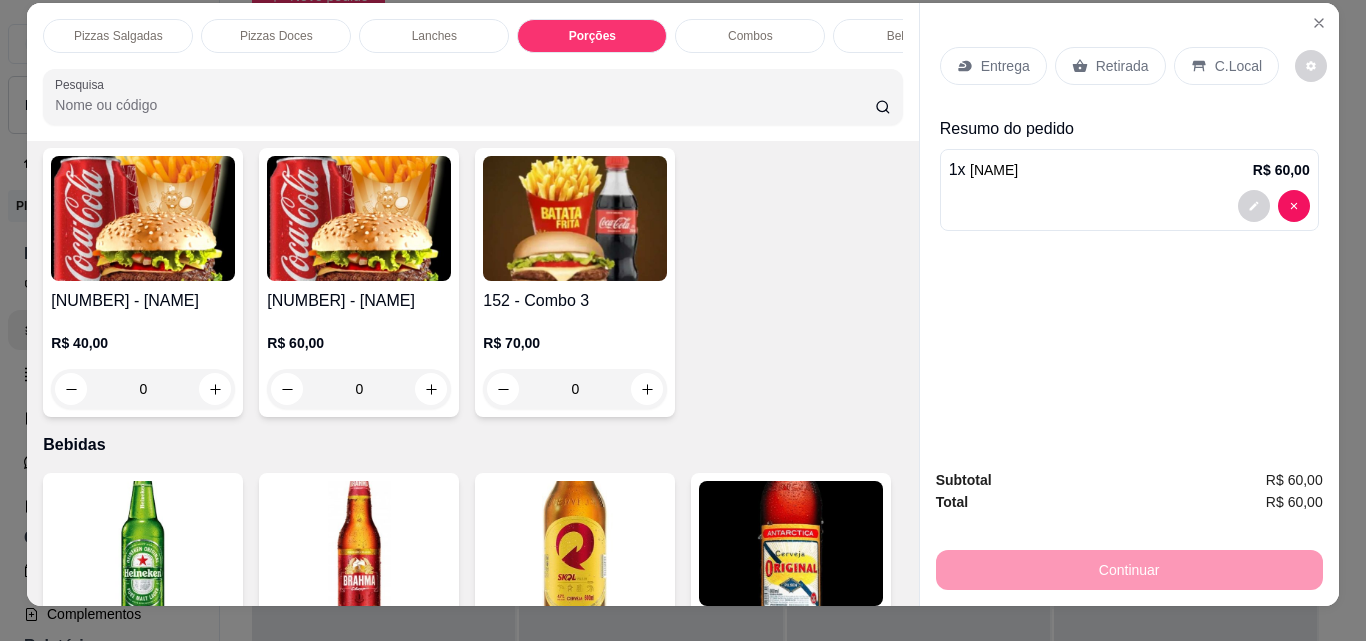 scroll, scrollTop: 0, scrollLeft: 0, axis: both 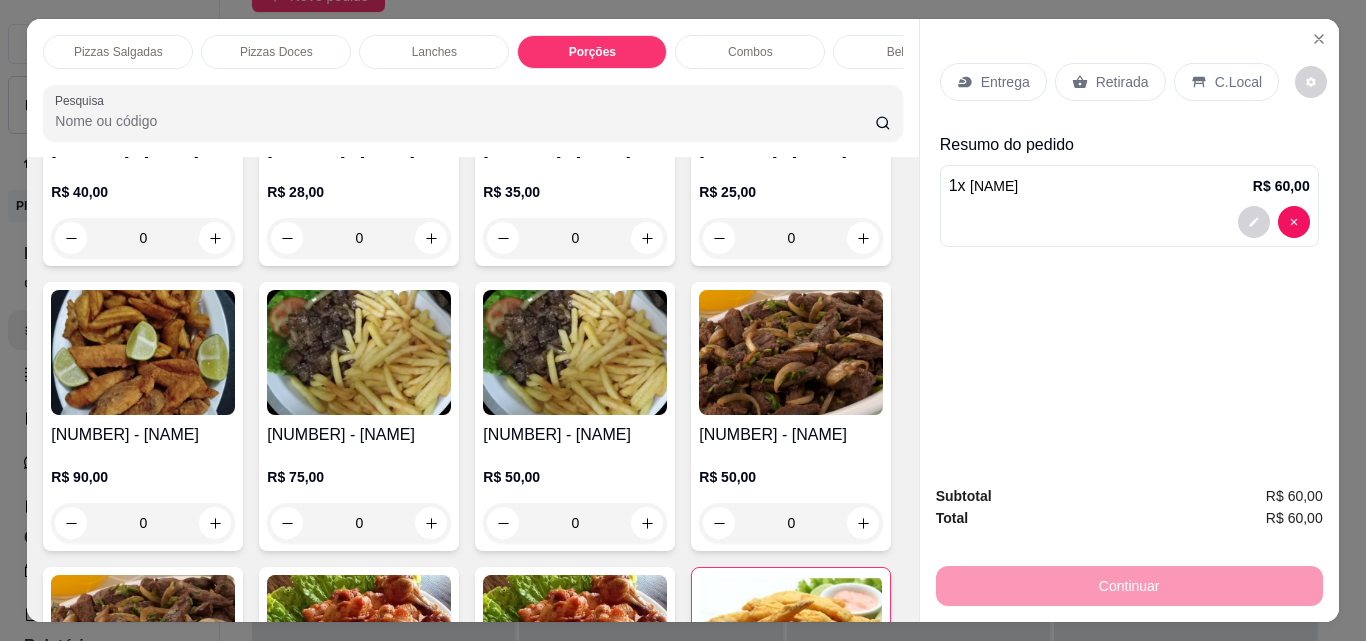click on "Pizzas Salgadas" at bounding box center (118, 52) 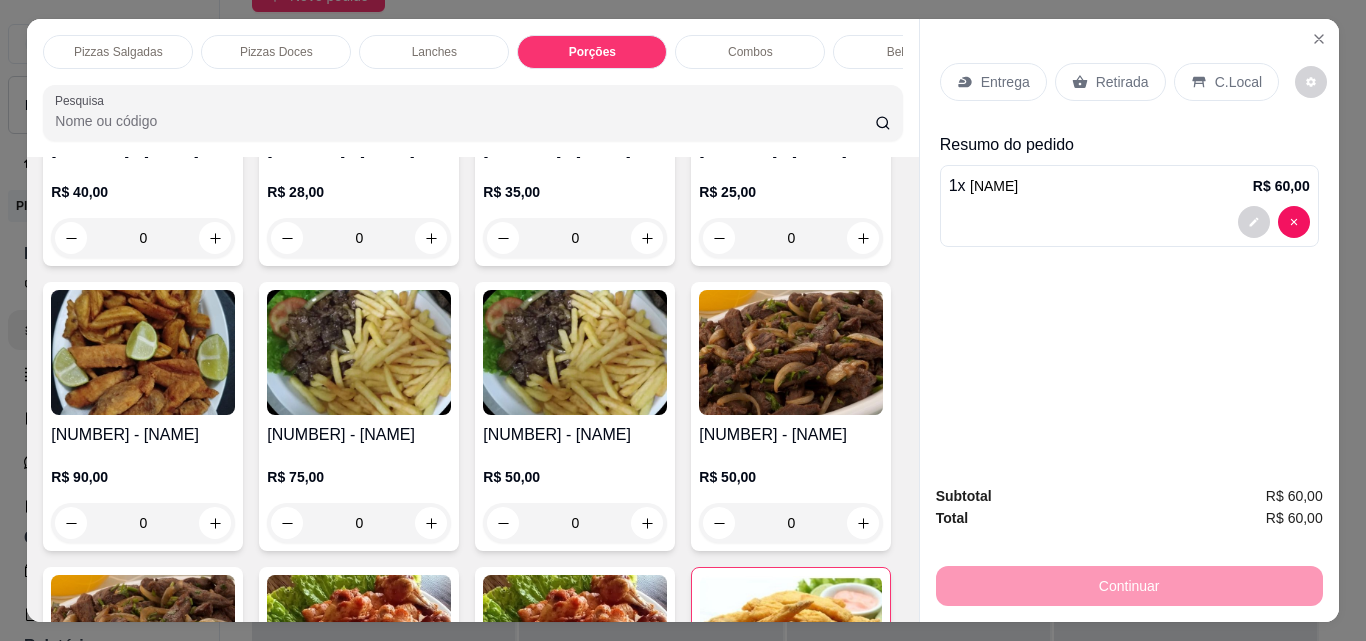 scroll, scrollTop: 52, scrollLeft: 0, axis: vertical 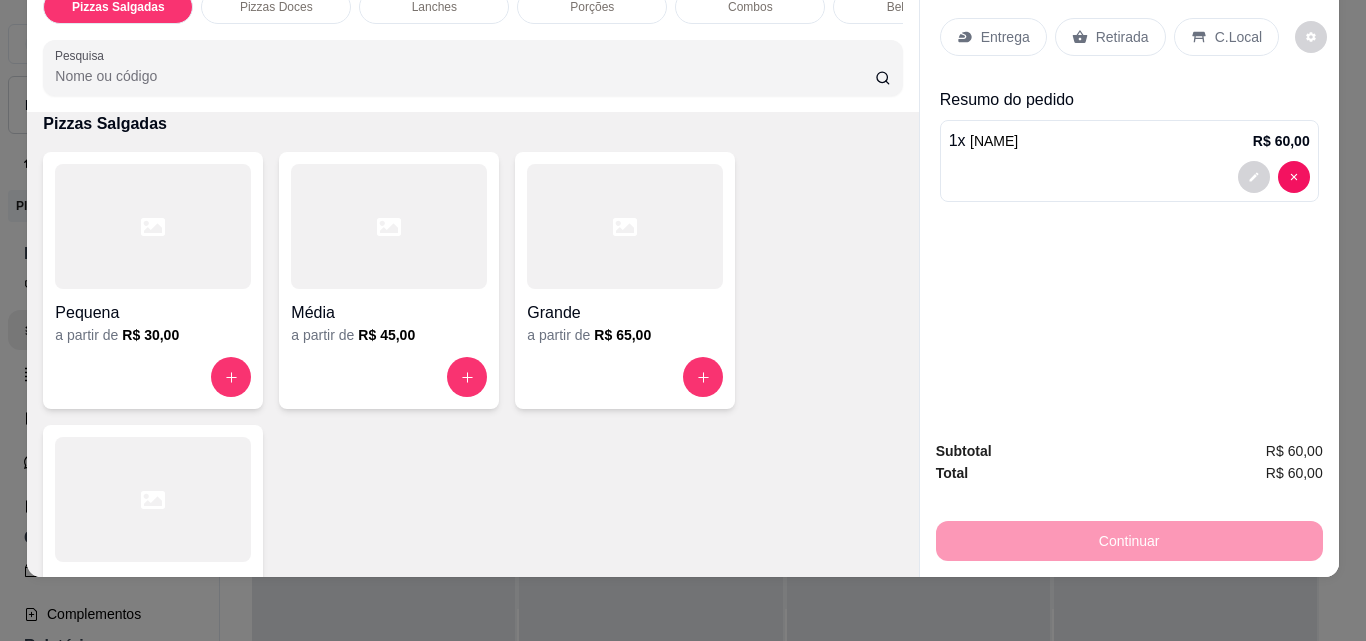 click on "Média" at bounding box center (389, 313) 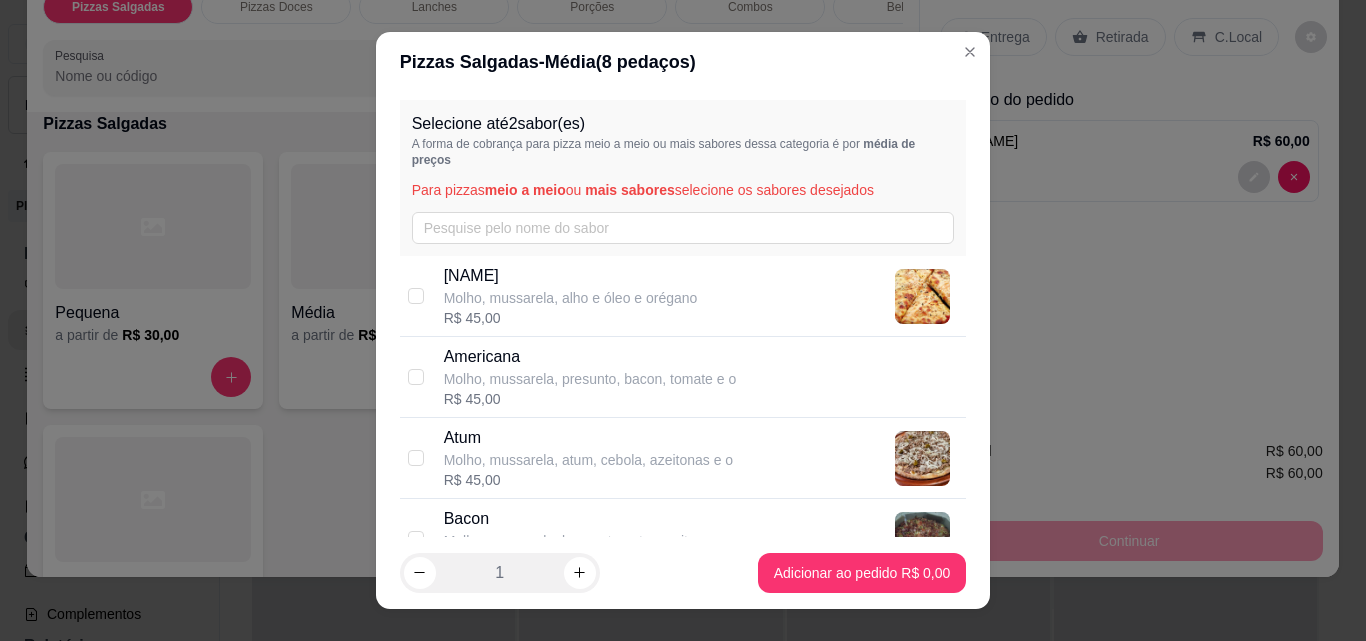 click on "Molho, mussarela, presunto, bacon, tomate e o" at bounding box center (590, 379) 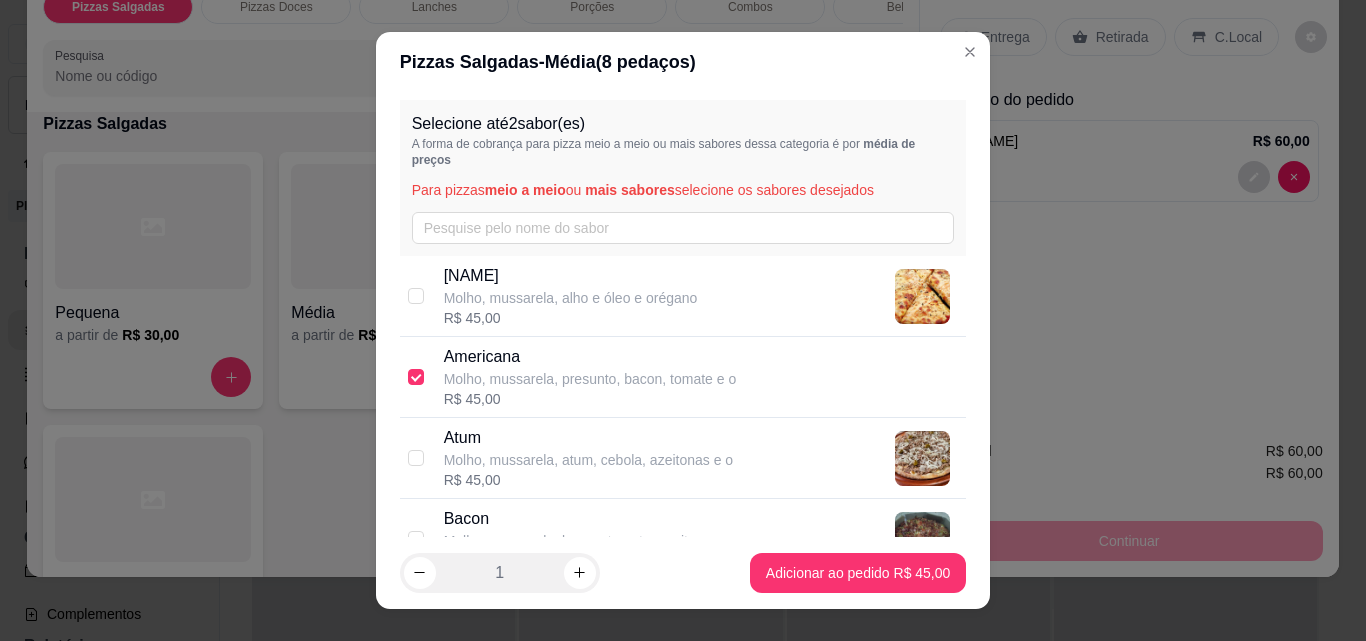 click on "Bacon" at bounding box center (587, 519) 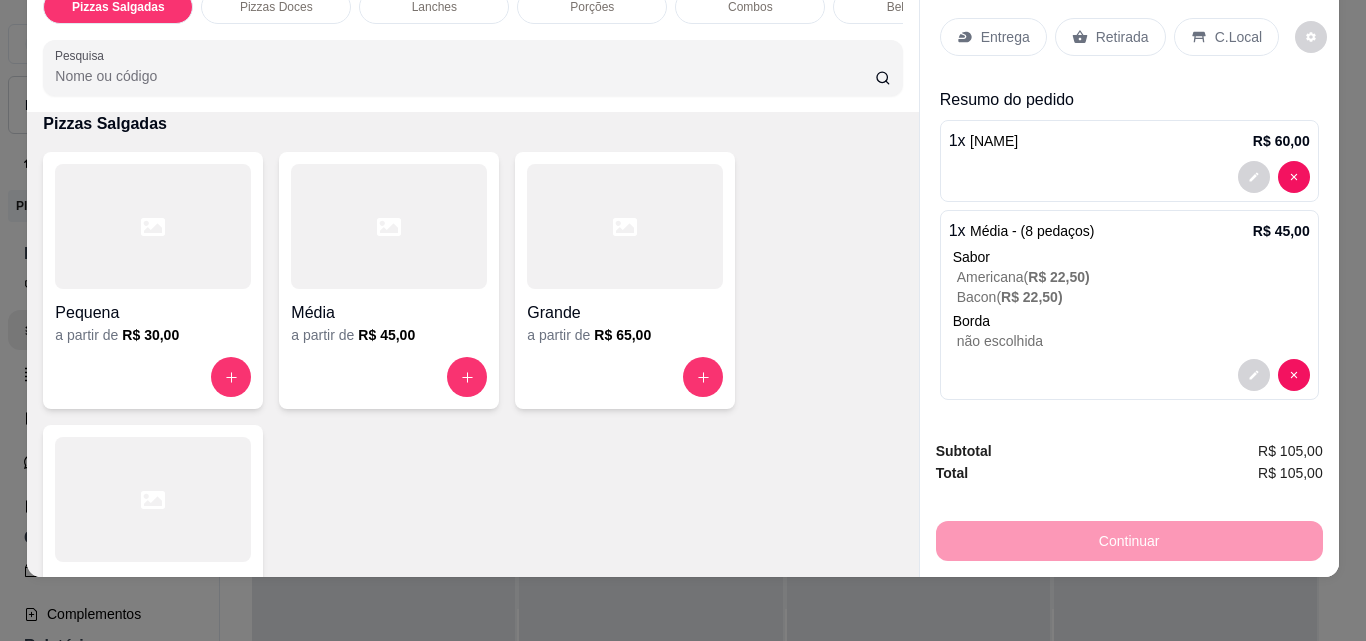 click on "Entrega" at bounding box center (1005, 37) 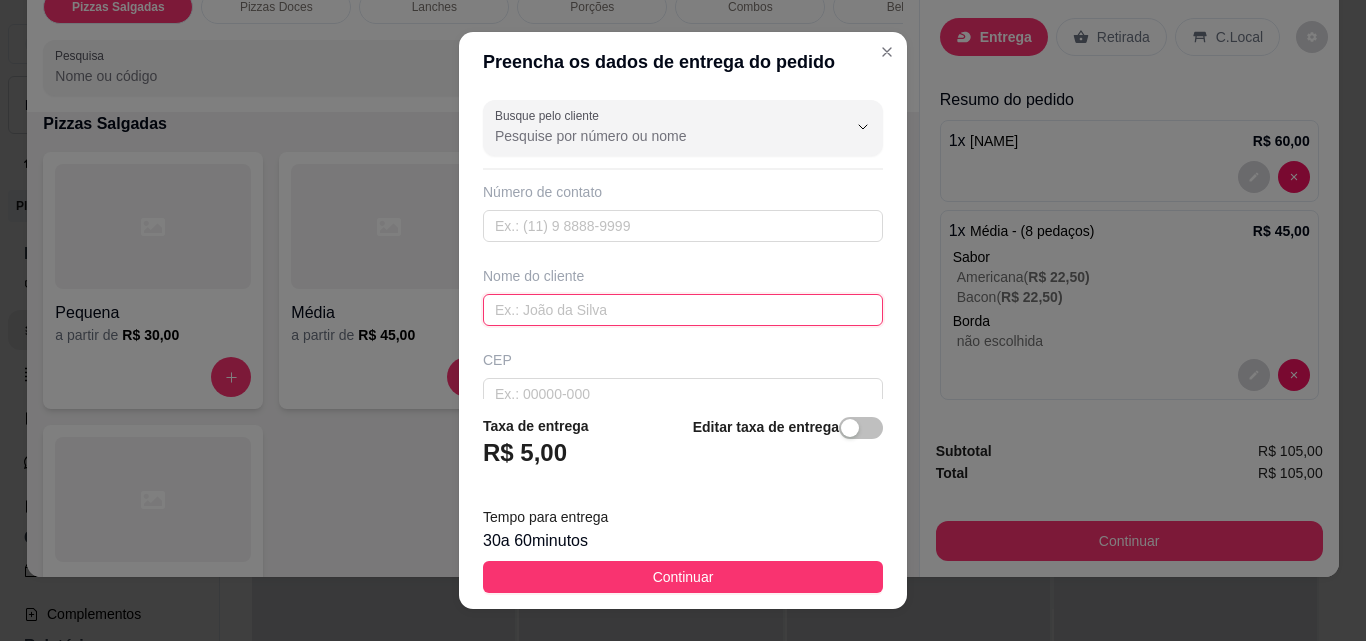 click at bounding box center (683, 310) 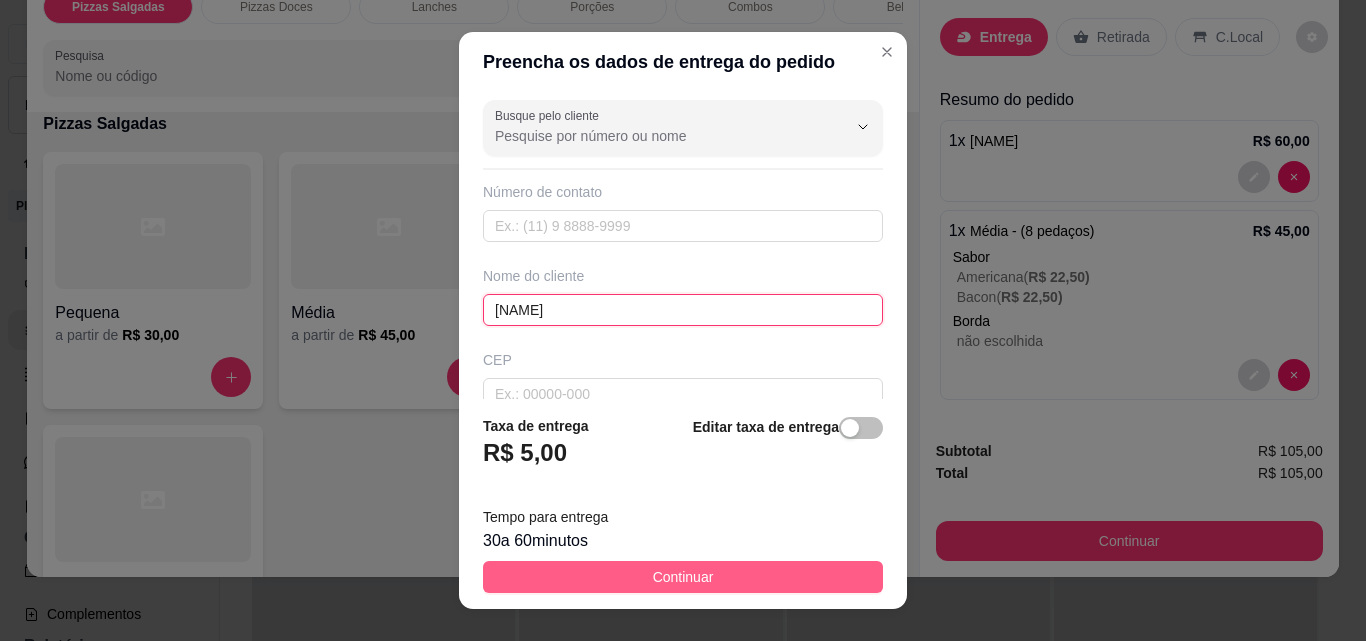 type on "[NAME]" 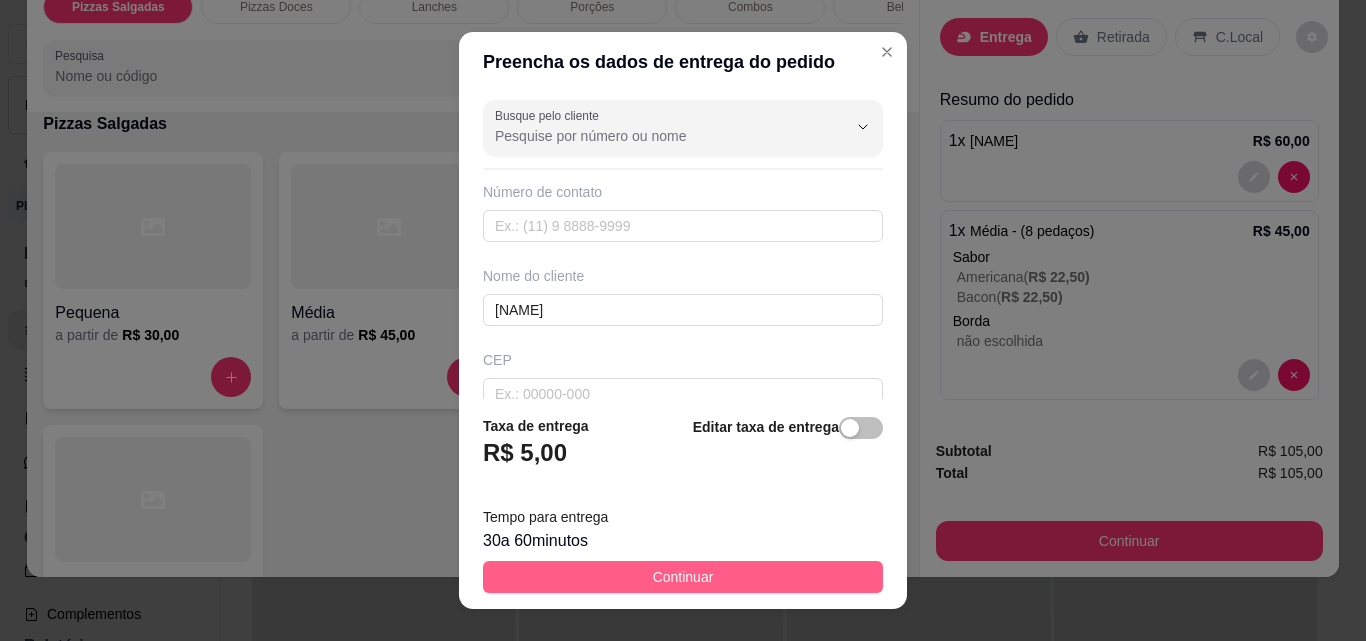 click on "Continuar" at bounding box center [683, 577] 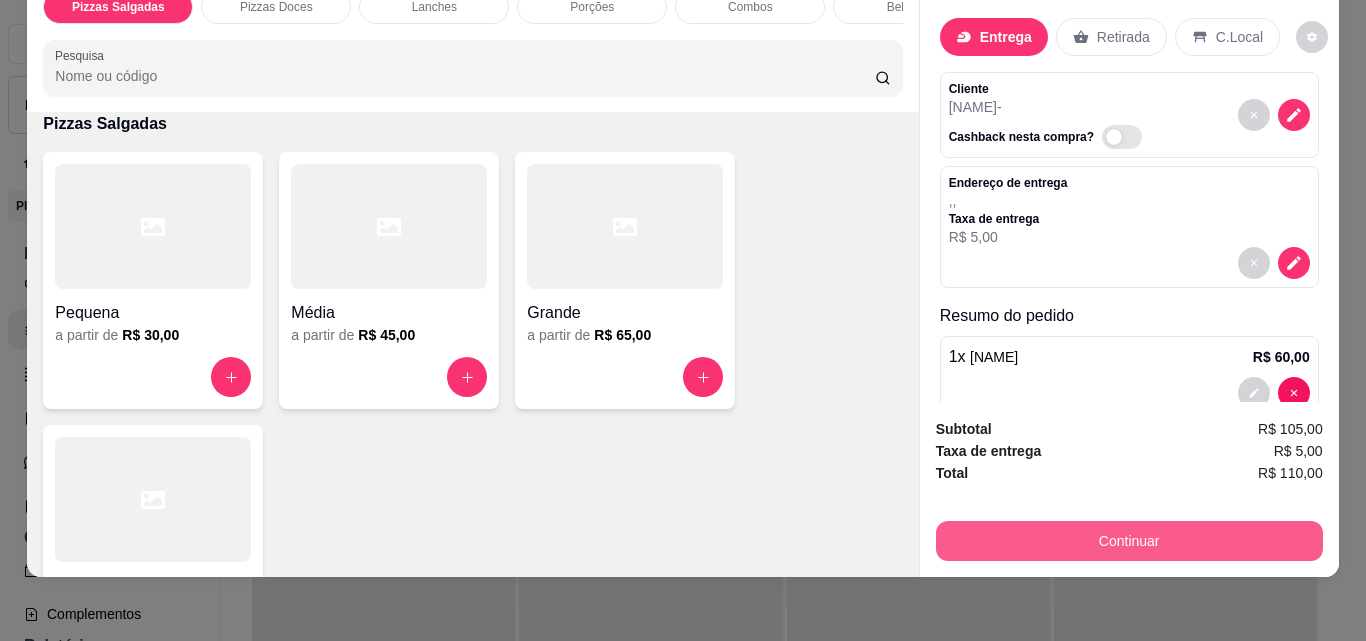 click on "Continuar" at bounding box center (1129, 541) 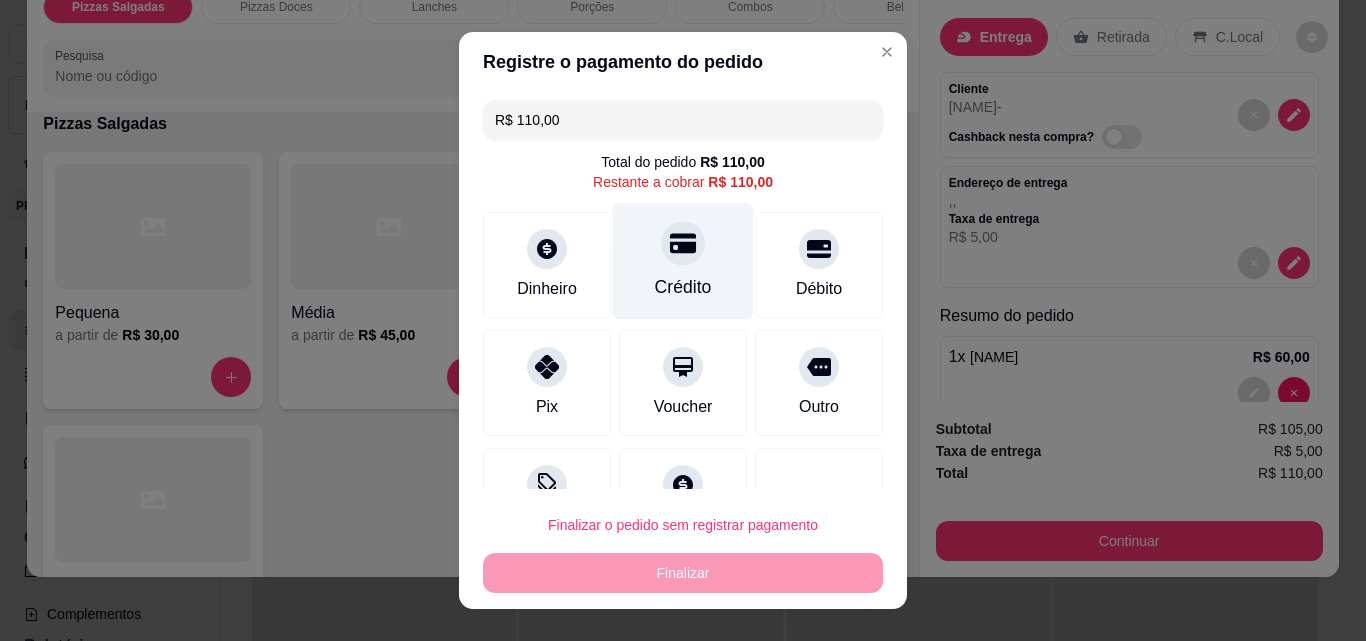 click on "Crédito" at bounding box center (683, 261) 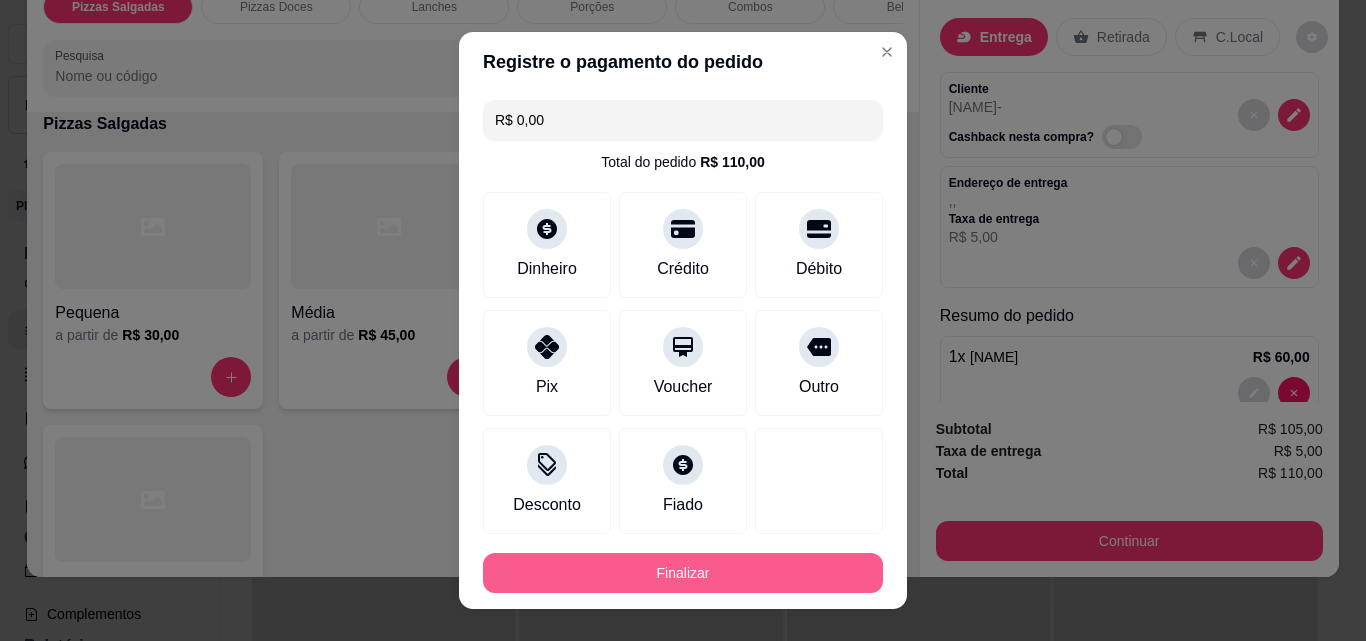click on "Finalizar" at bounding box center [683, 573] 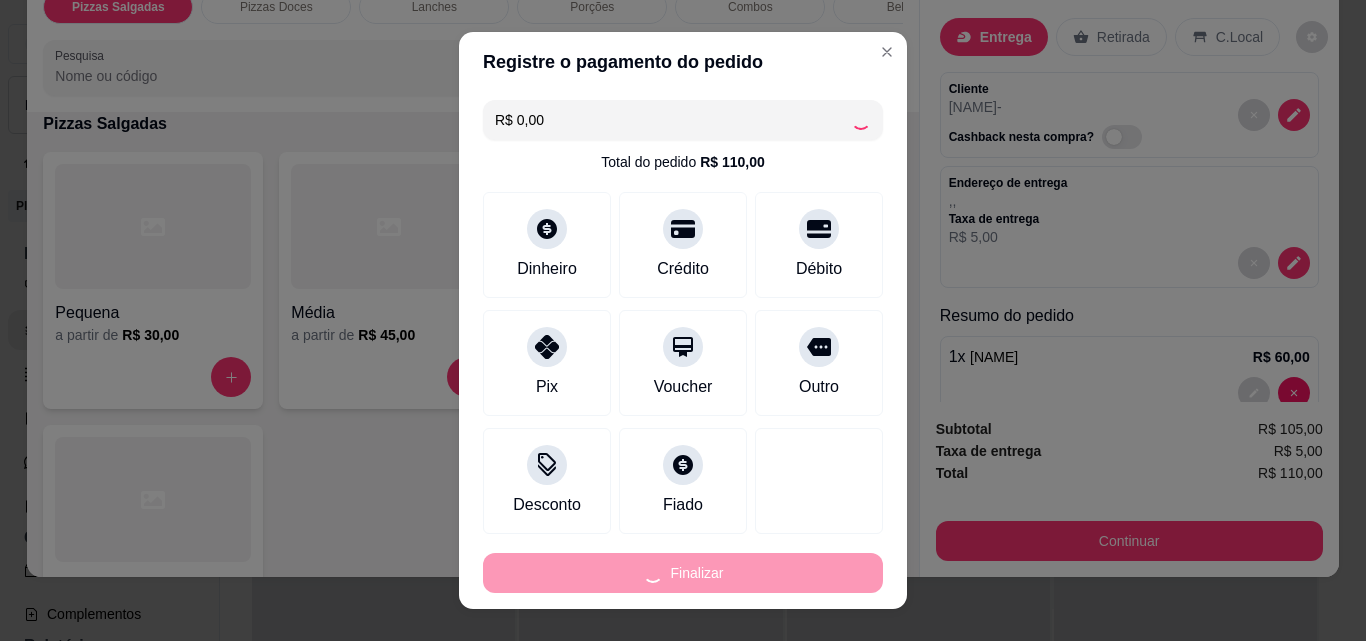 type on "0" 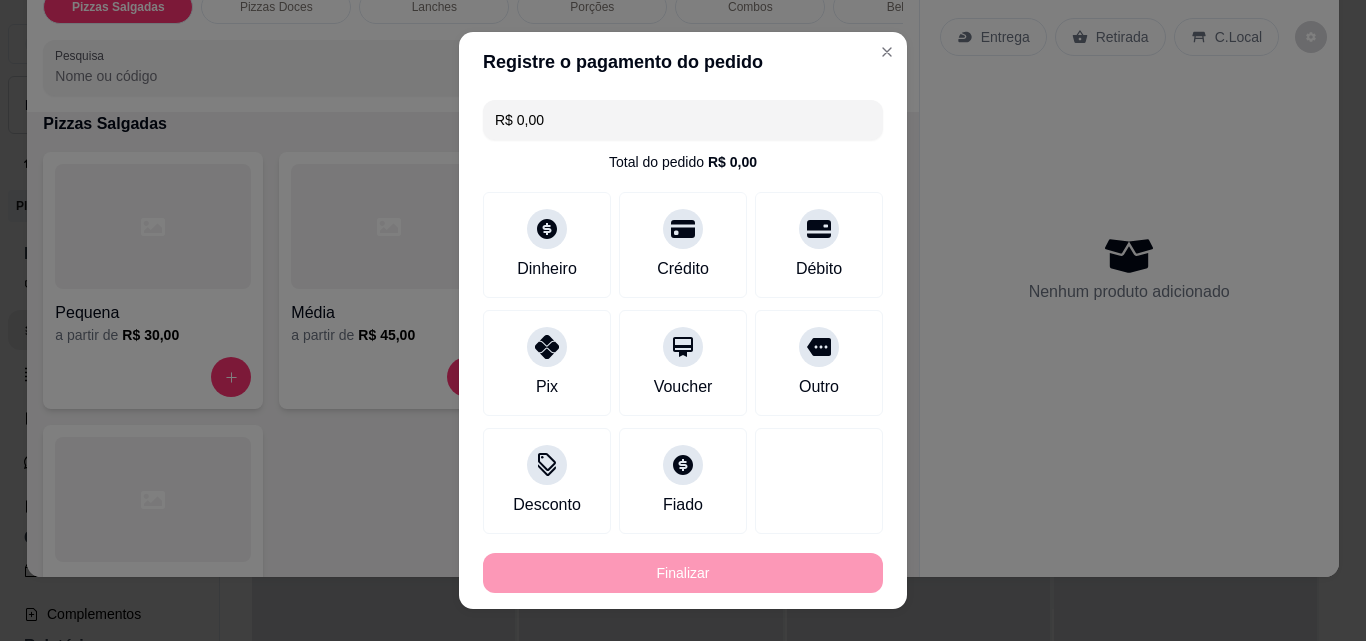 type on "-R$ 110,00" 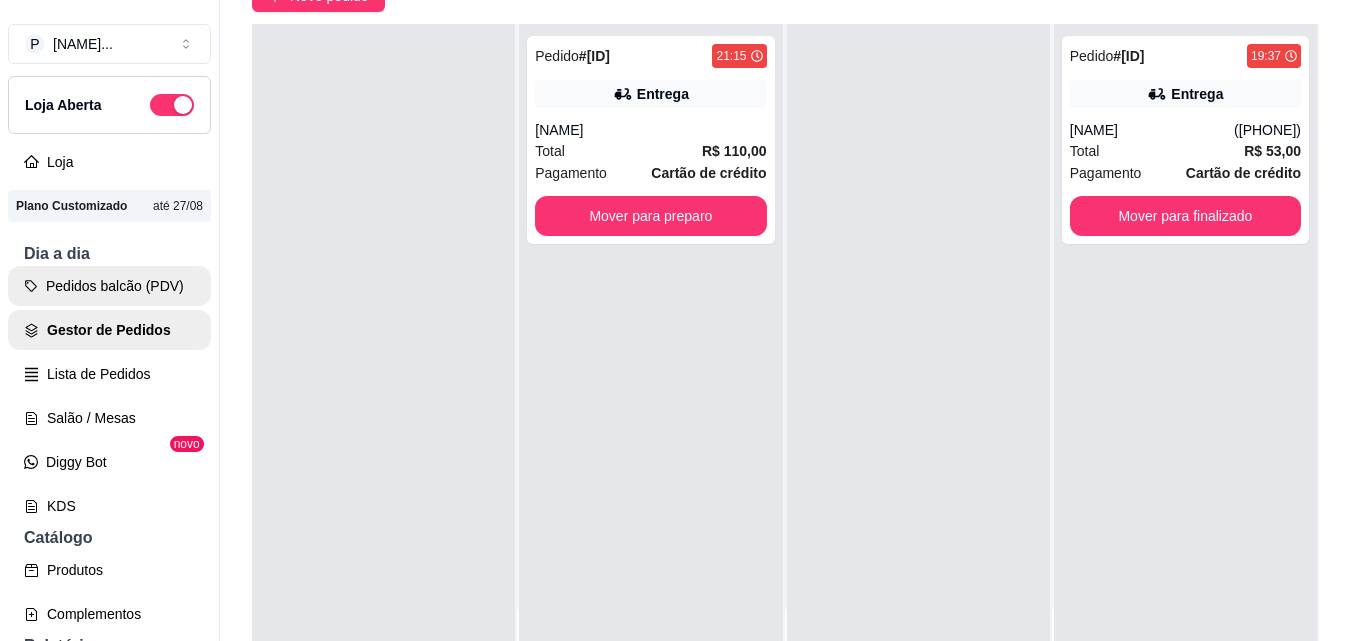 click on "Pedidos balcão (PDV)" at bounding box center [109, 286] 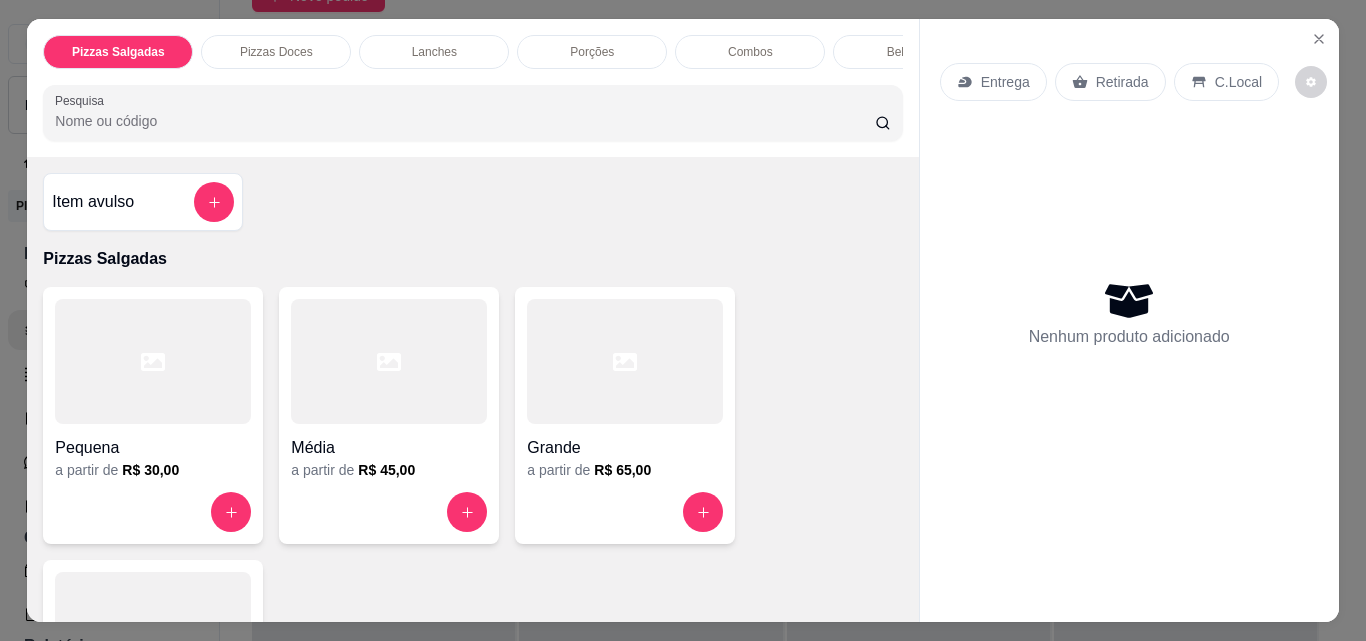click on "Porções" at bounding box center (592, 52) 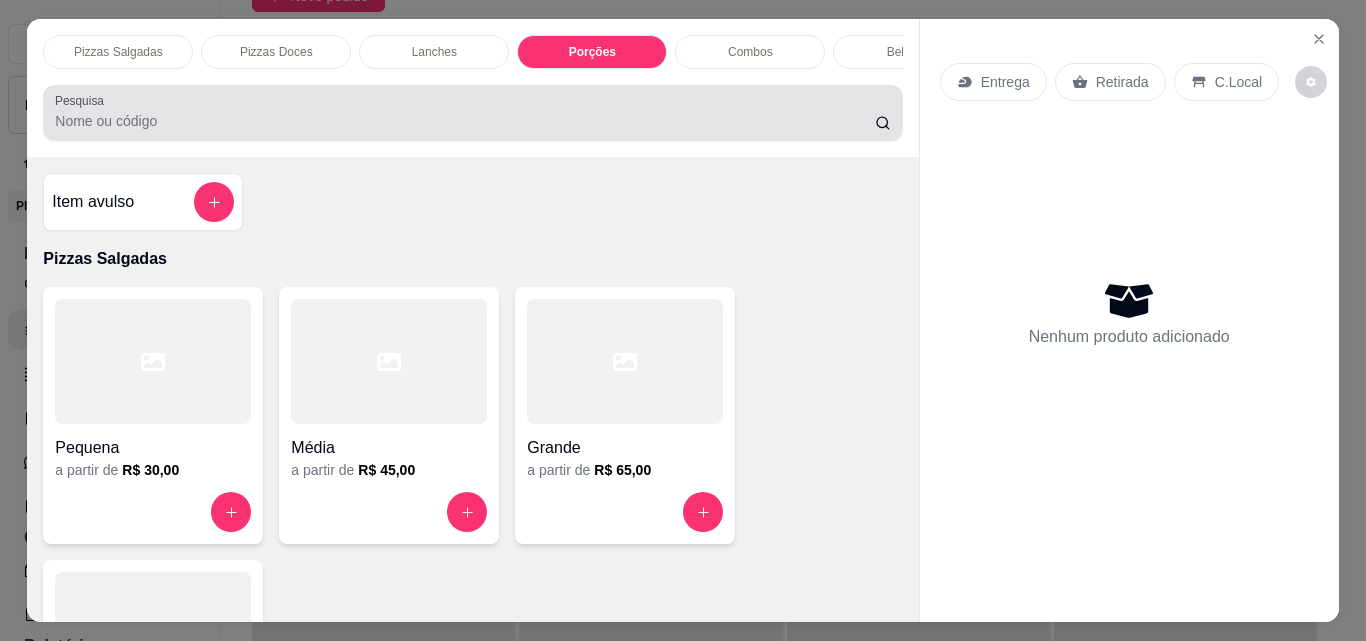 scroll, scrollTop: 2442, scrollLeft: 0, axis: vertical 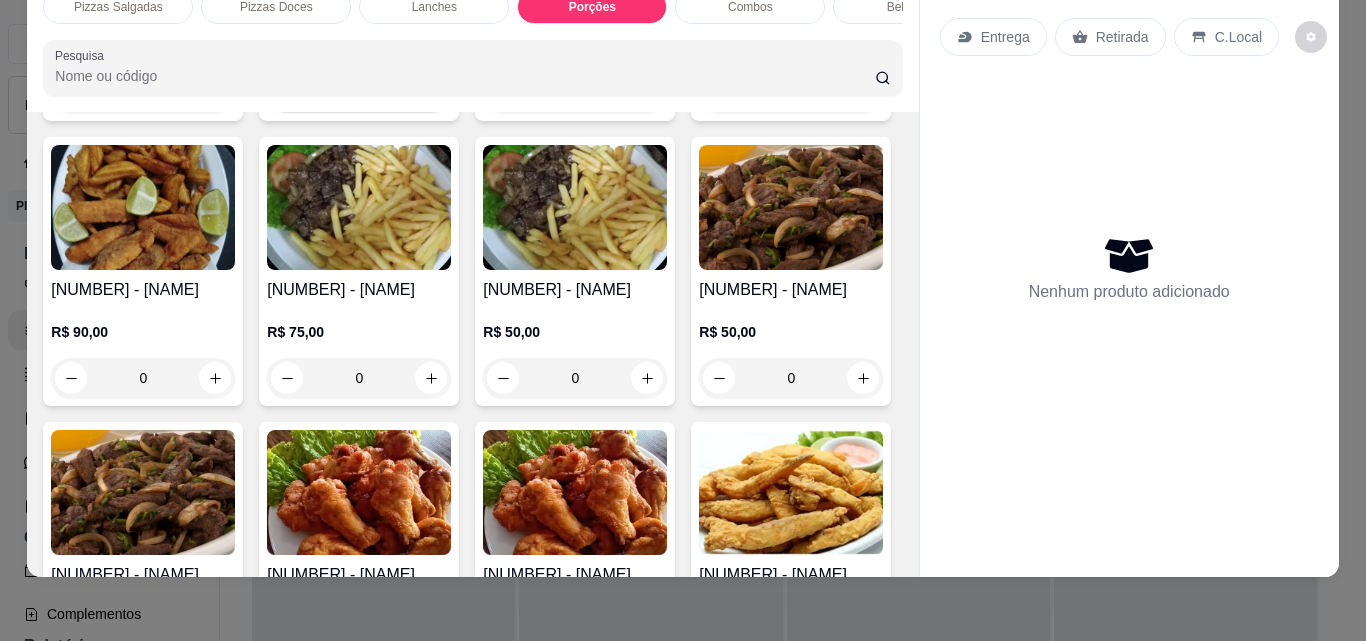 click 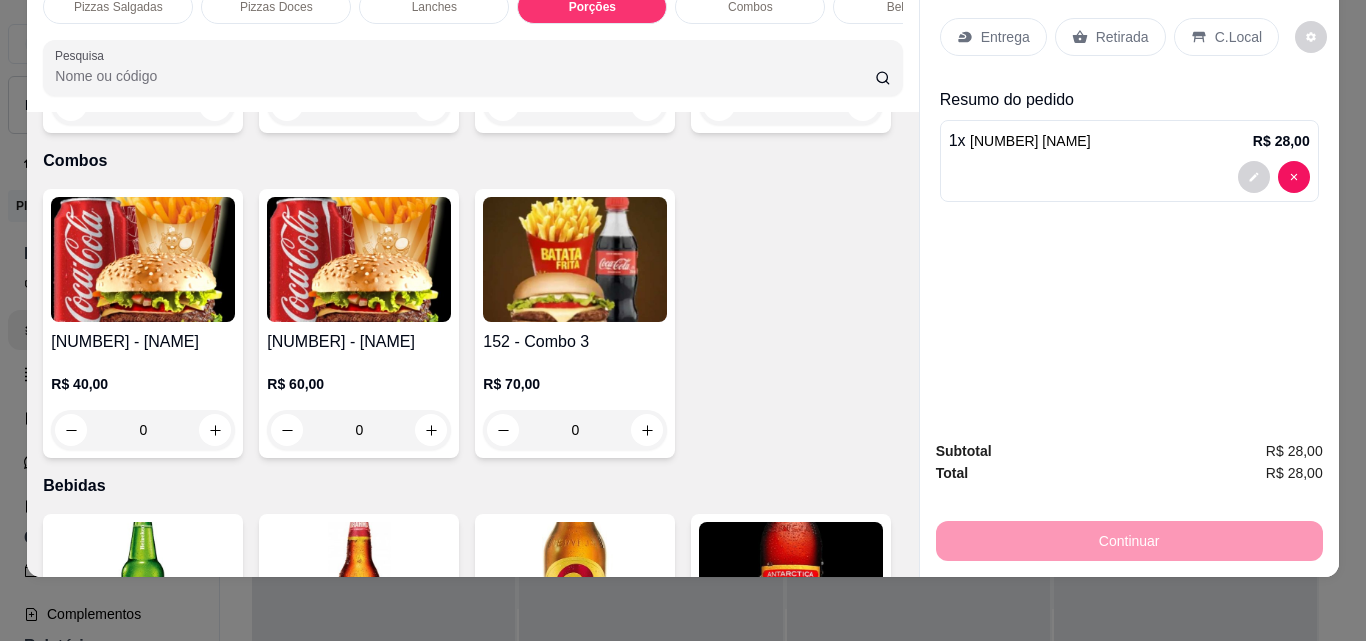 scroll, scrollTop: 3942, scrollLeft: 0, axis: vertical 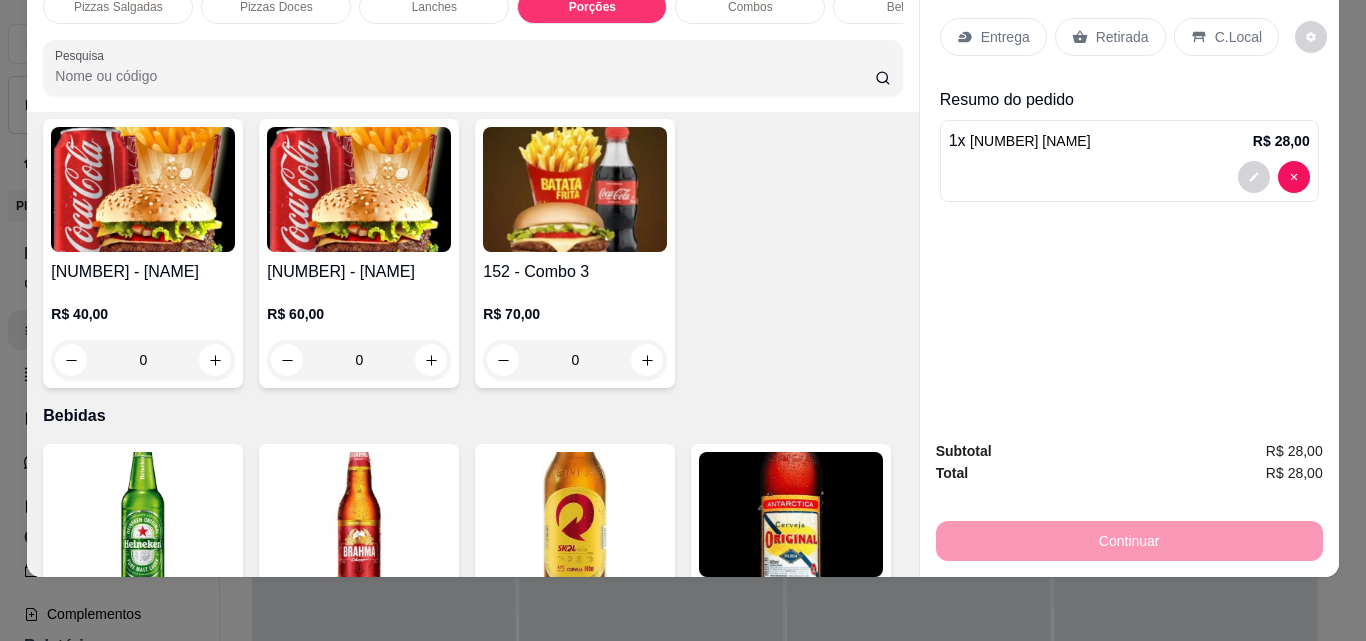 click 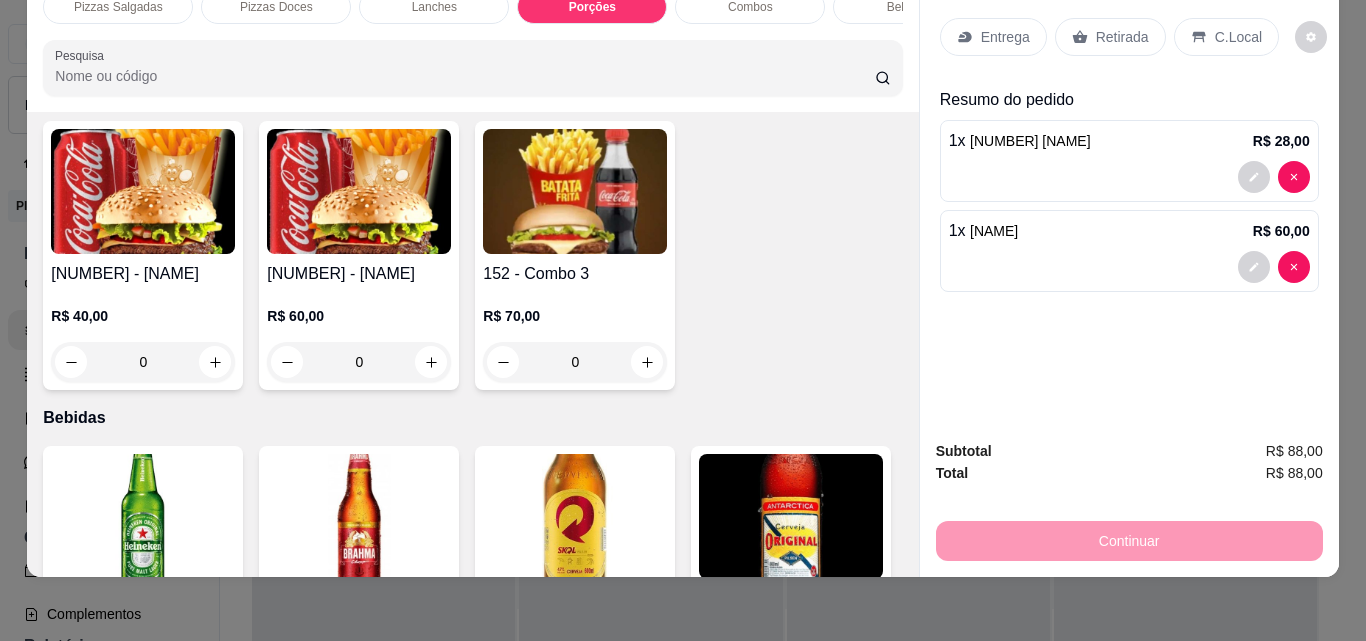 scroll, scrollTop: 3142, scrollLeft: 0, axis: vertical 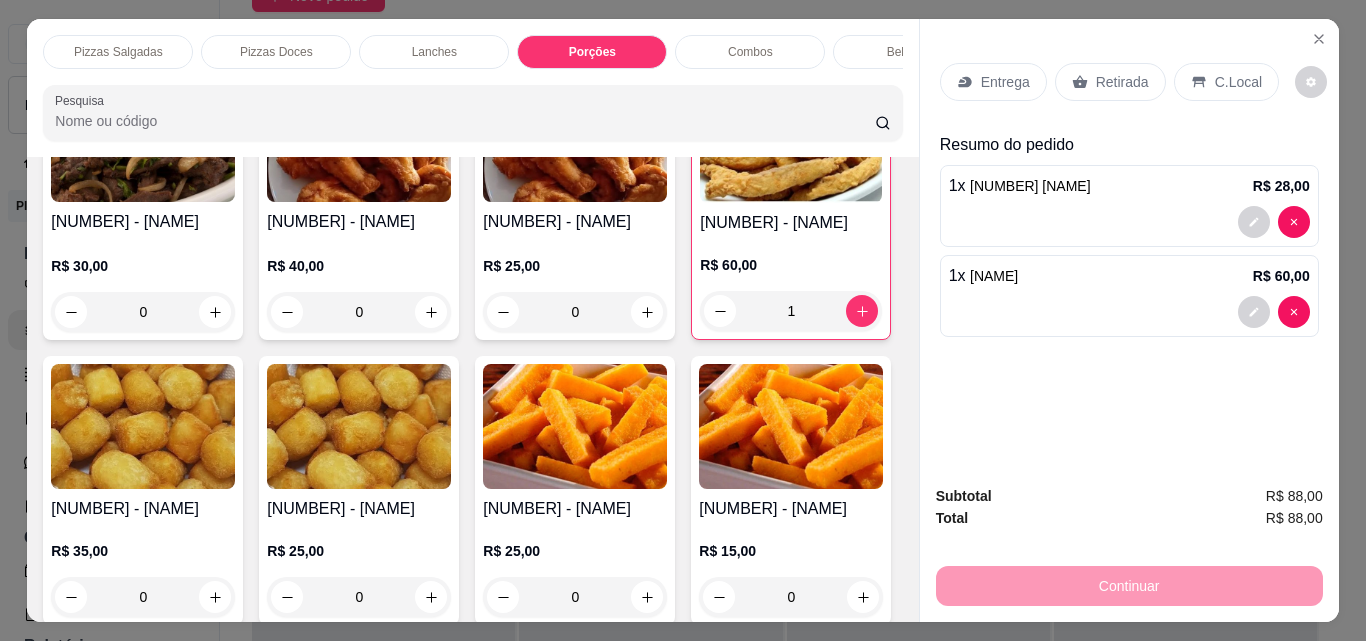 click on "Bebidas" at bounding box center (908, 52) 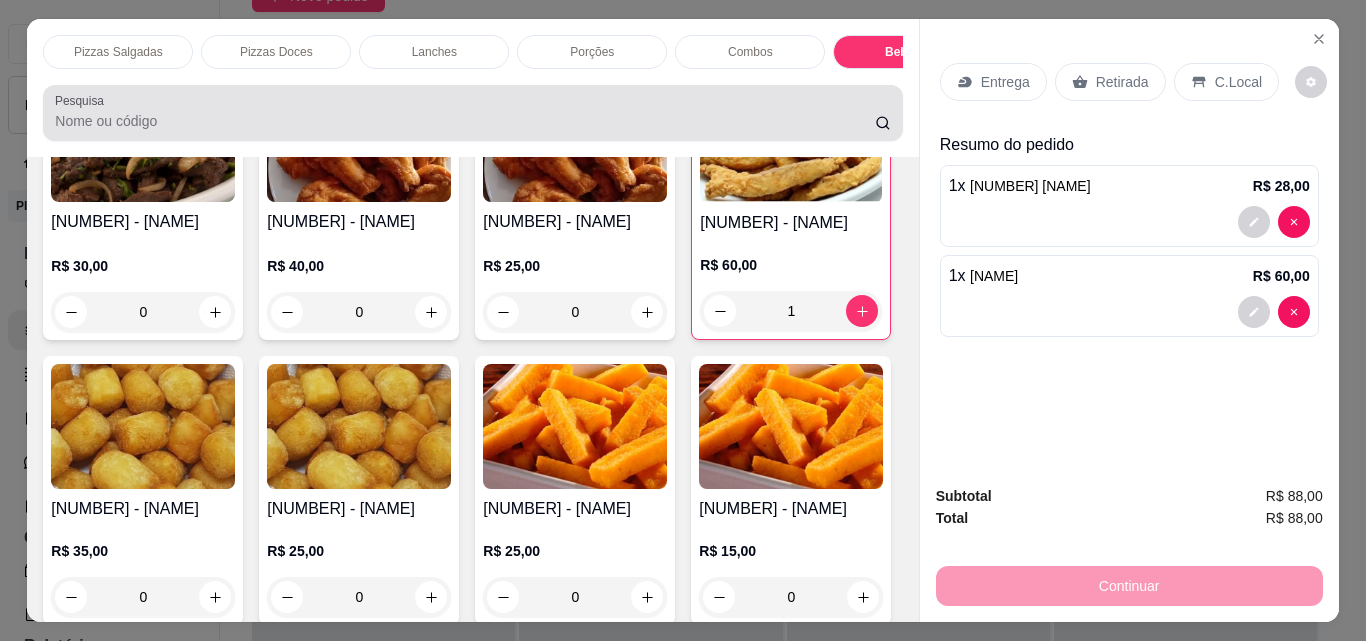 scroll, scrollTop: 5211, scrollLeft: 0, axis: vertical 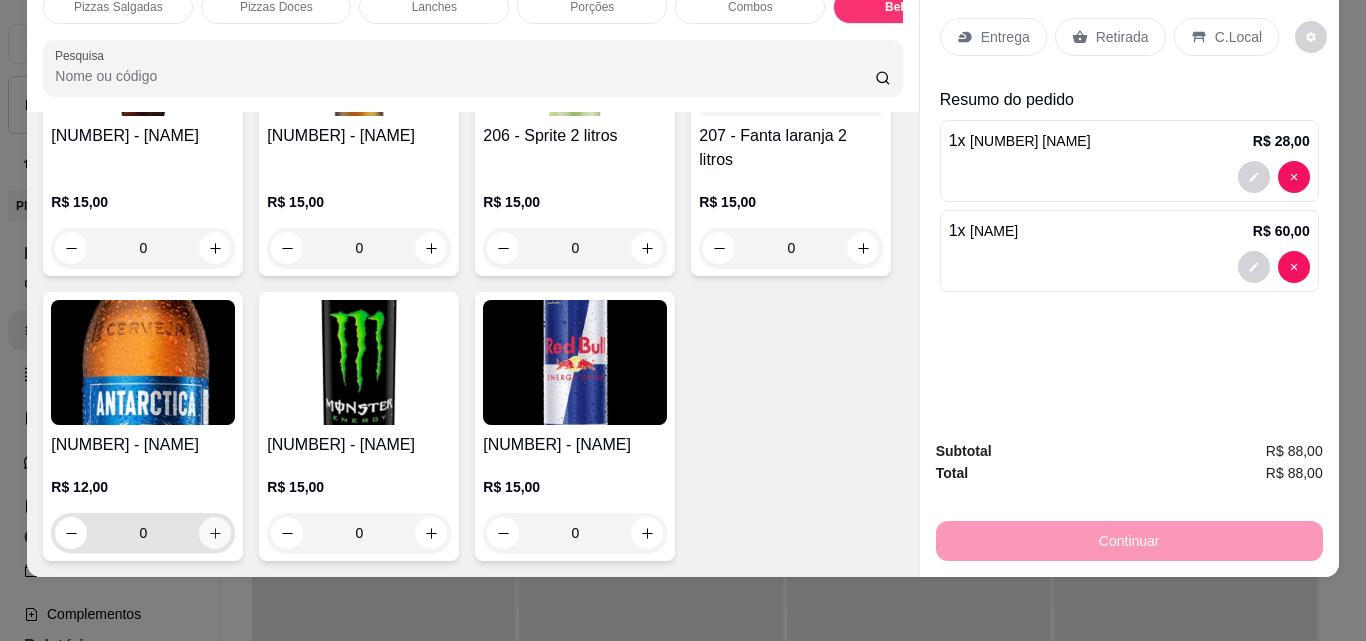 click at bounding box center [215, 533] 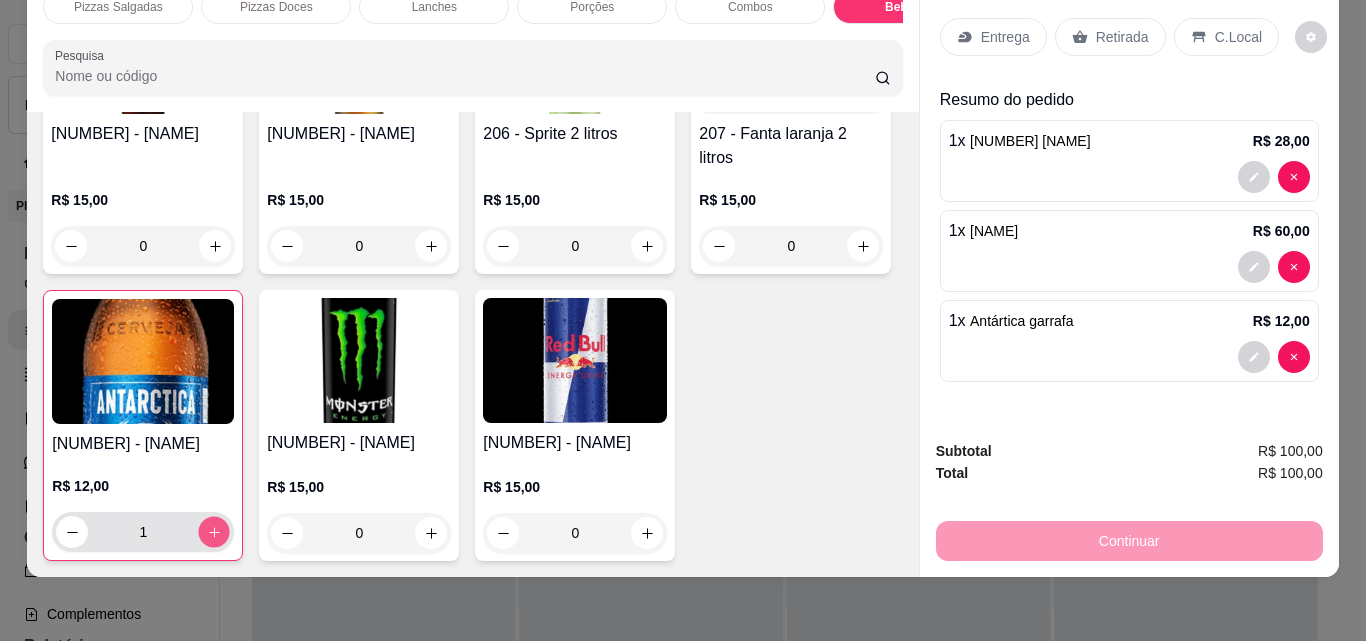 click at bounding box center (214, 532) 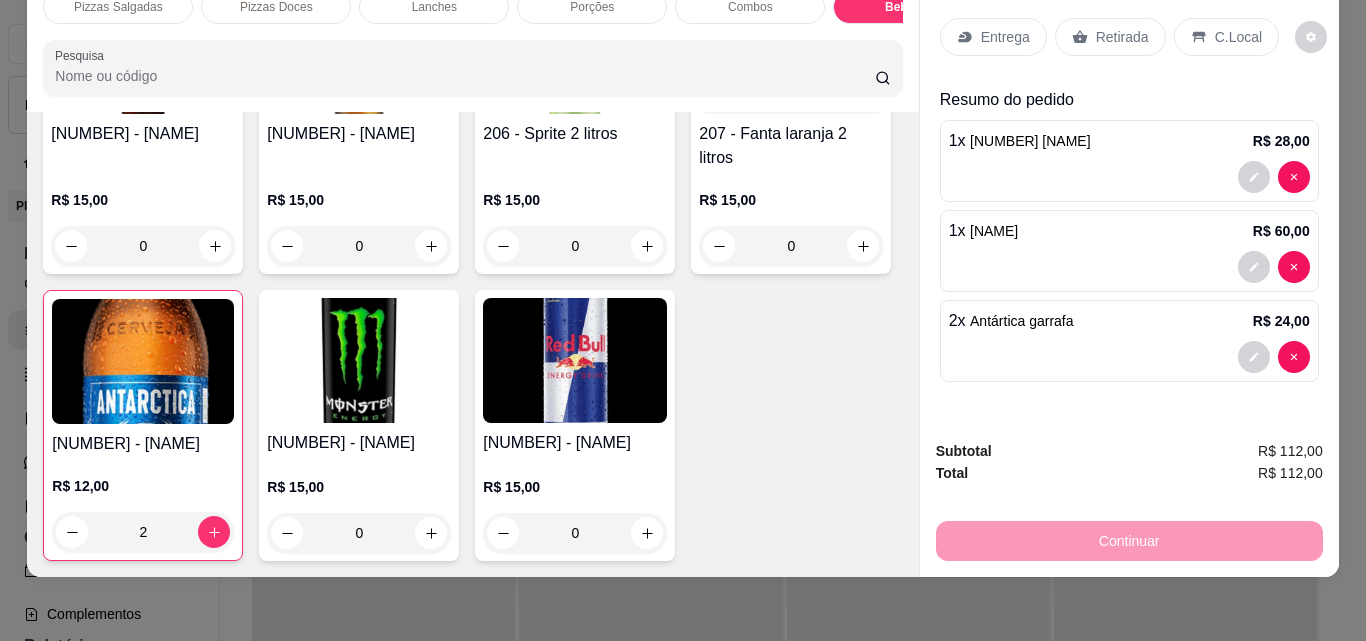 scroll, scrollTop: 6663, scrollLeft: 0, axis: vertical 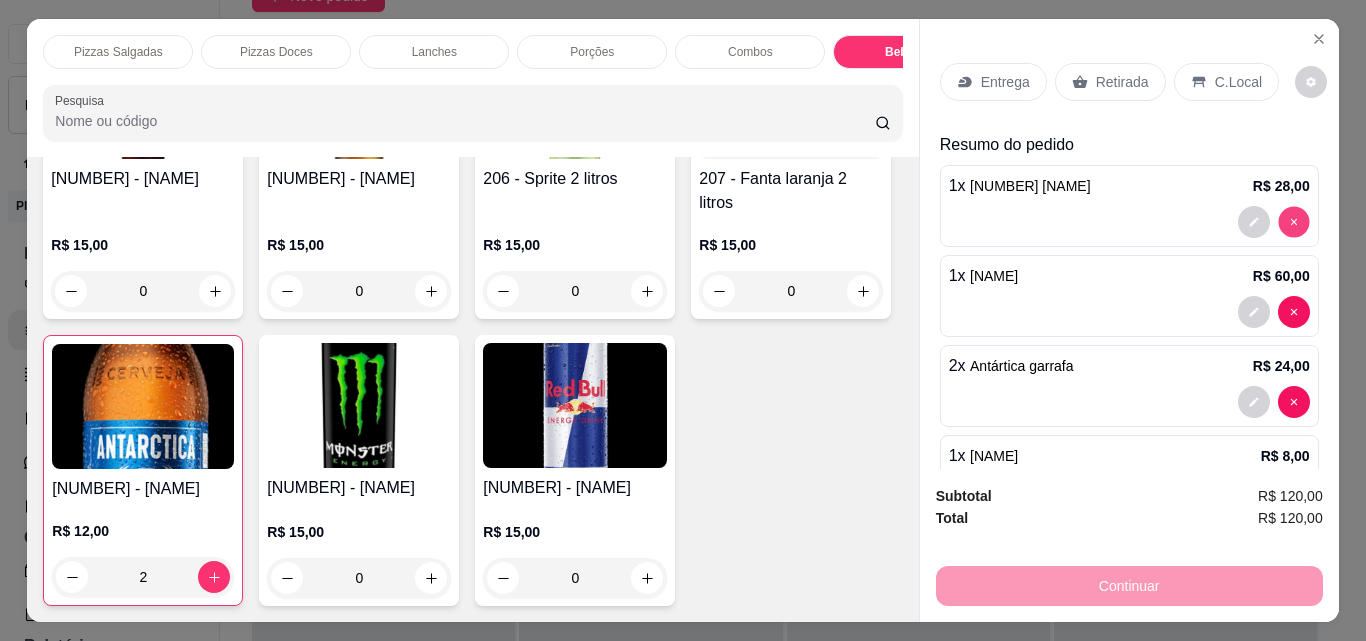 type on "0" 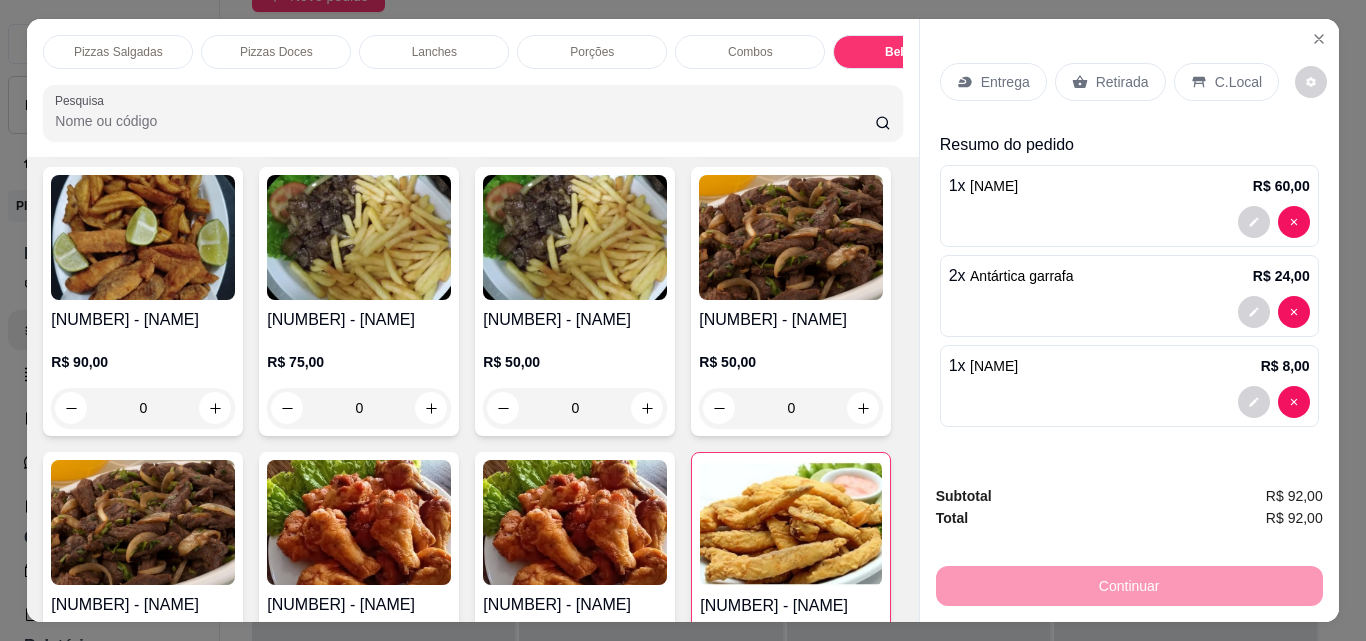 scroll, scrollTop: 2761, scrollLeft: 0, axis: vertical 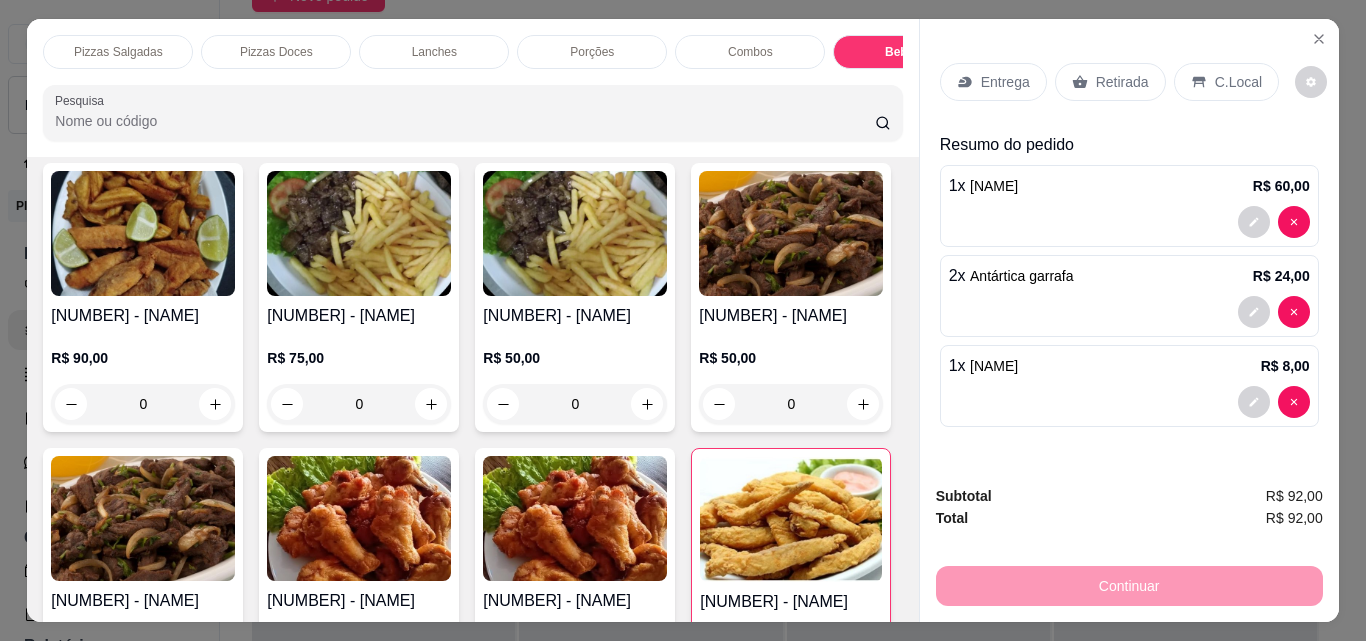 click at bounding box center (863, -166) 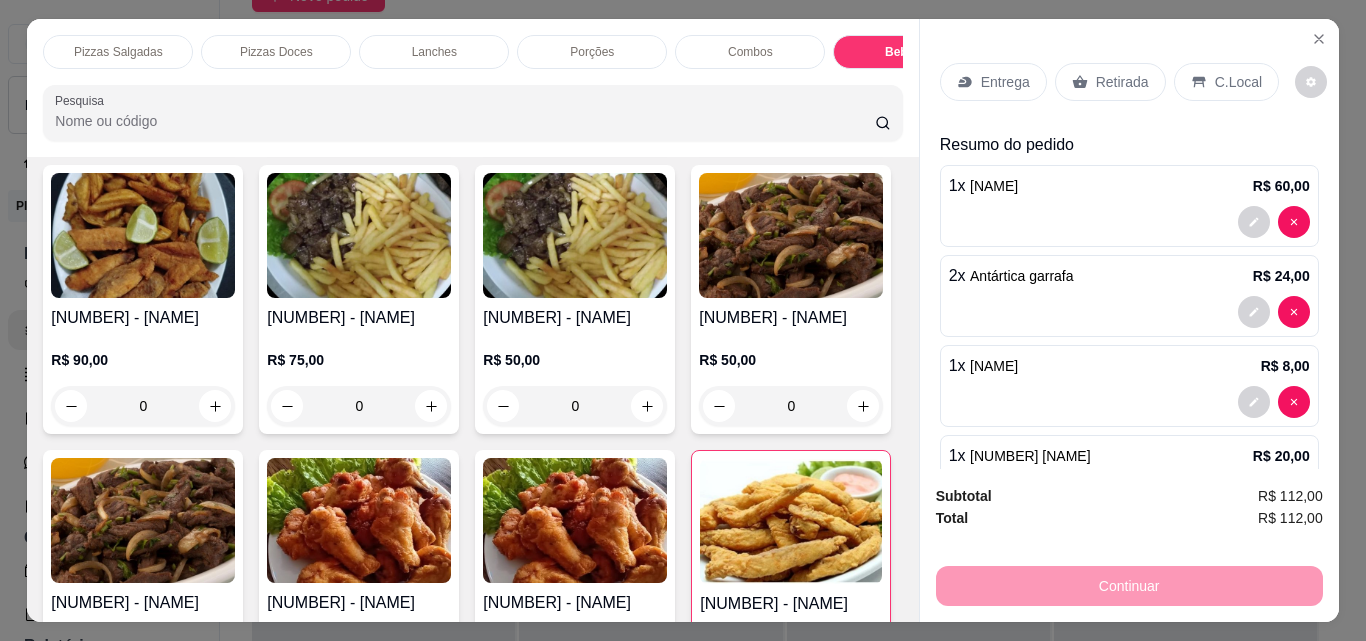 click on "Entrega" at bounding box center (1005, 82) 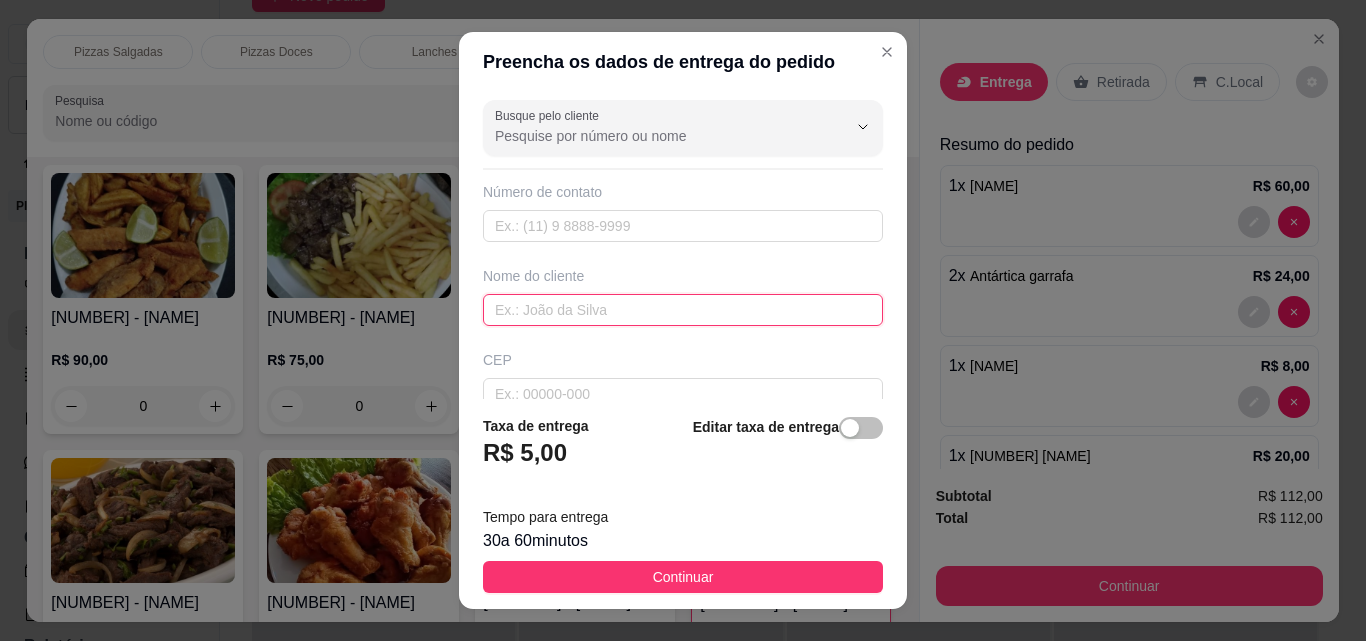click at bounding box center (683, 310) 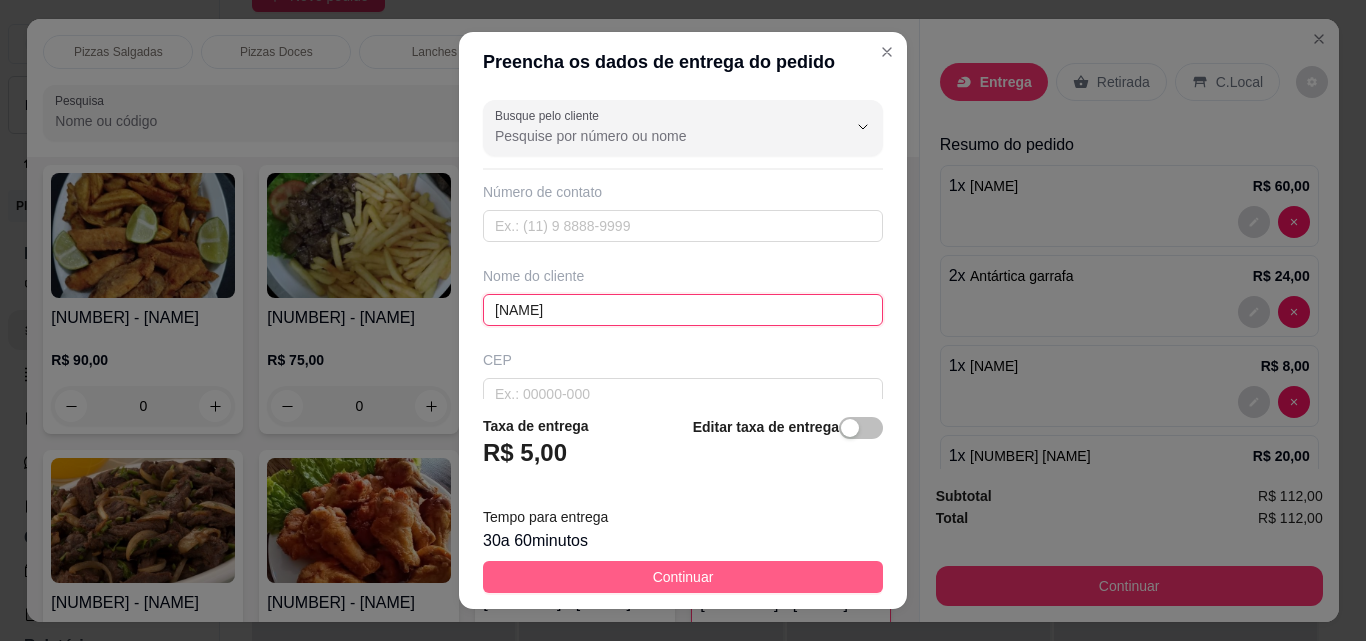 type on "[NAME]" 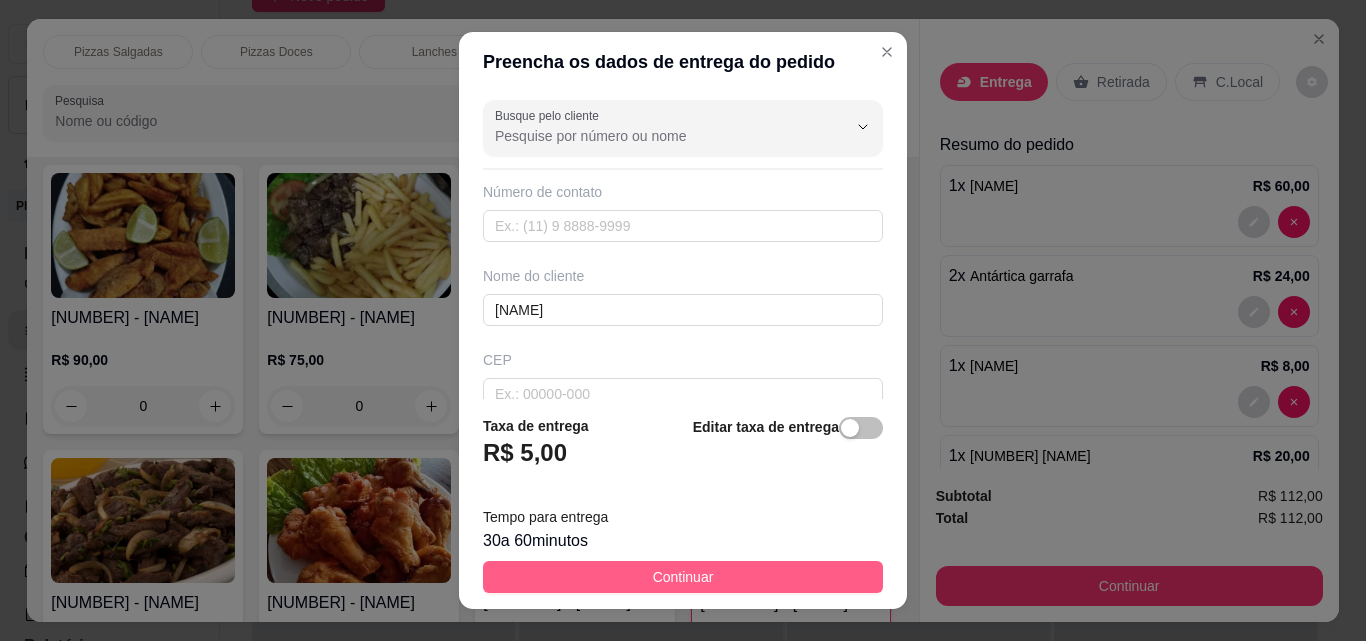 click on "Continuar" at bounding box center [683, 577] 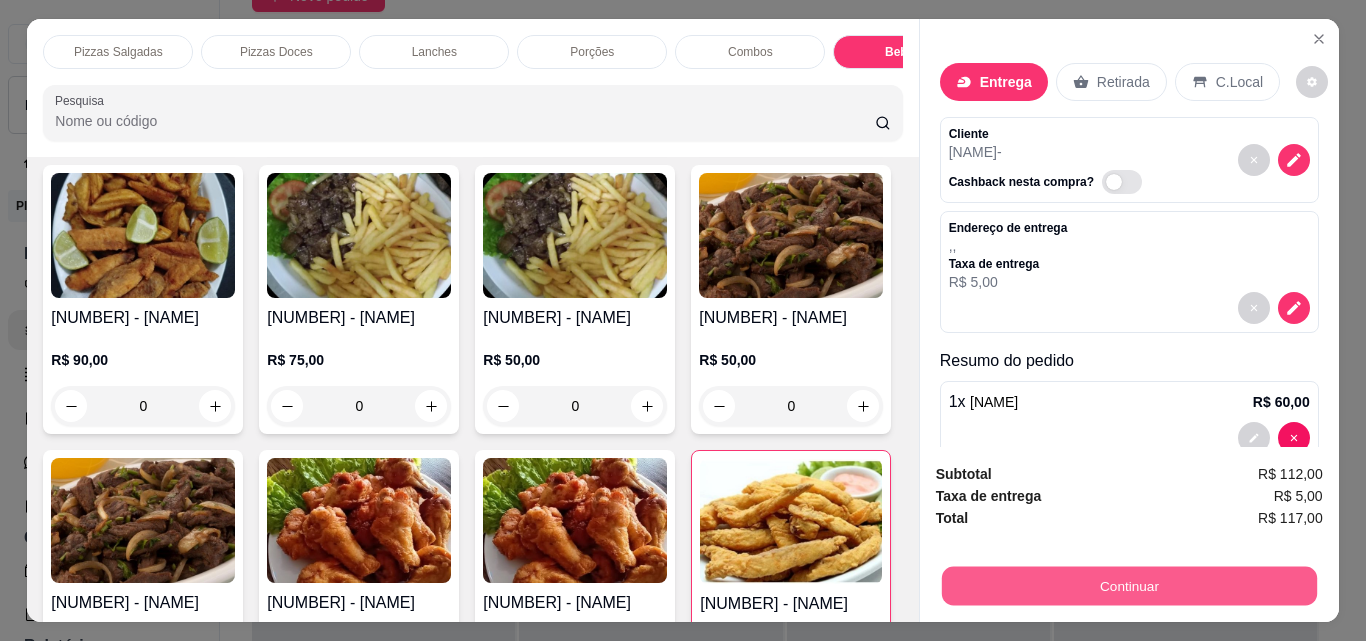 click on "Continuar" at bounding box center (1128, 585) 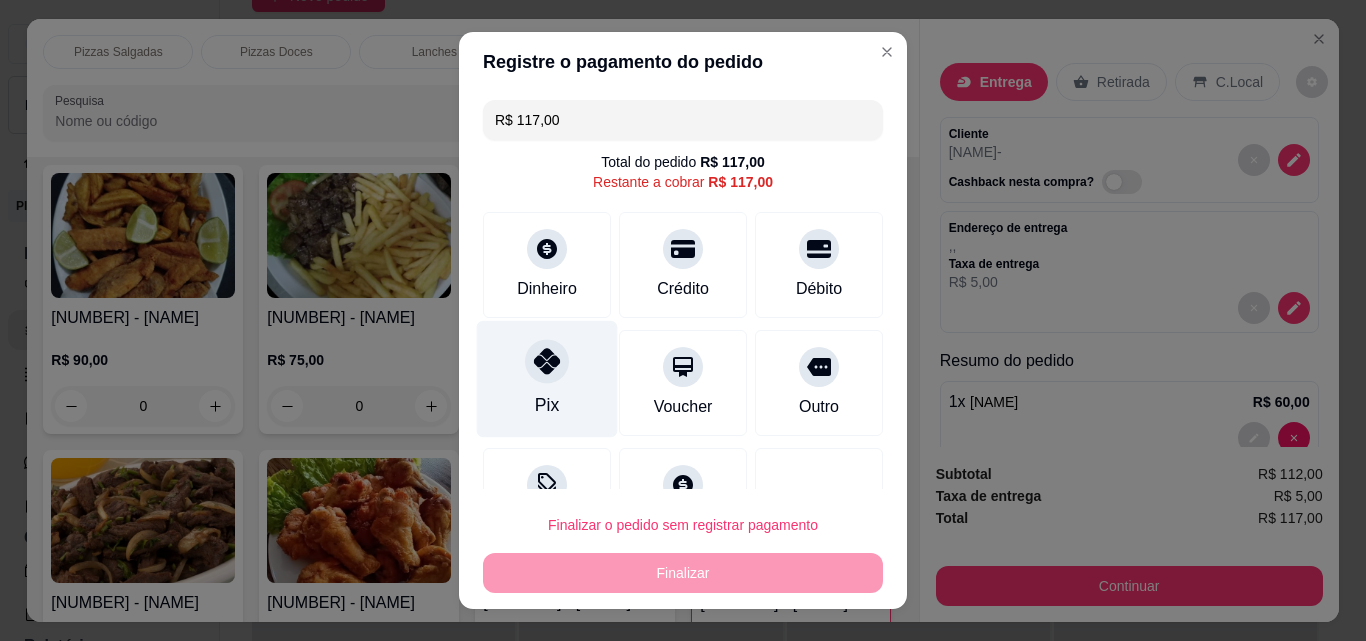 click on "Pix" at bounding box center [547, 379] 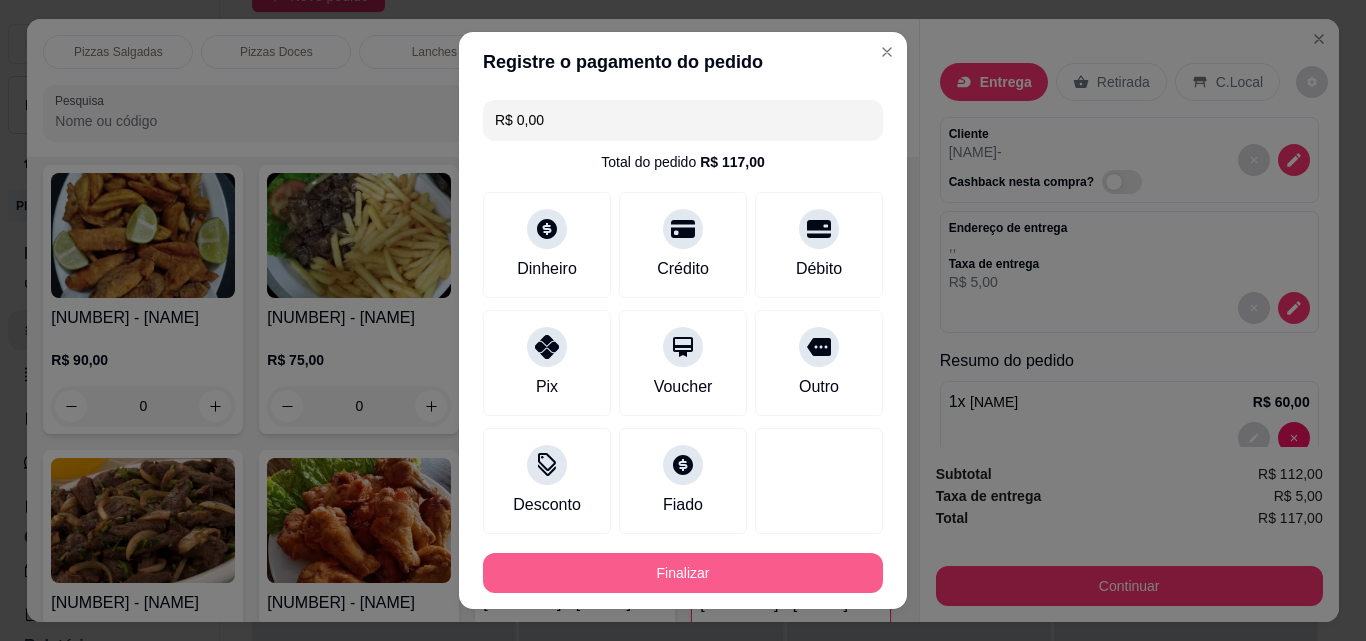 click on "Finalizar" at bounding box center (683, 573) 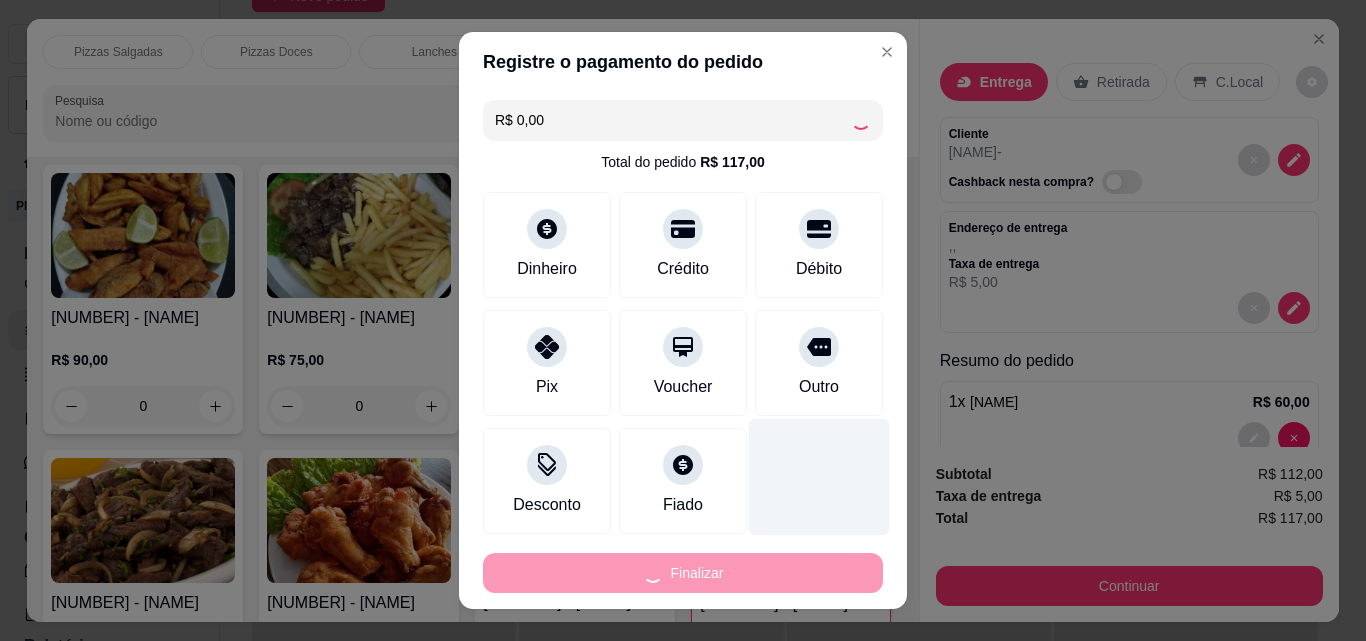 type on "0" 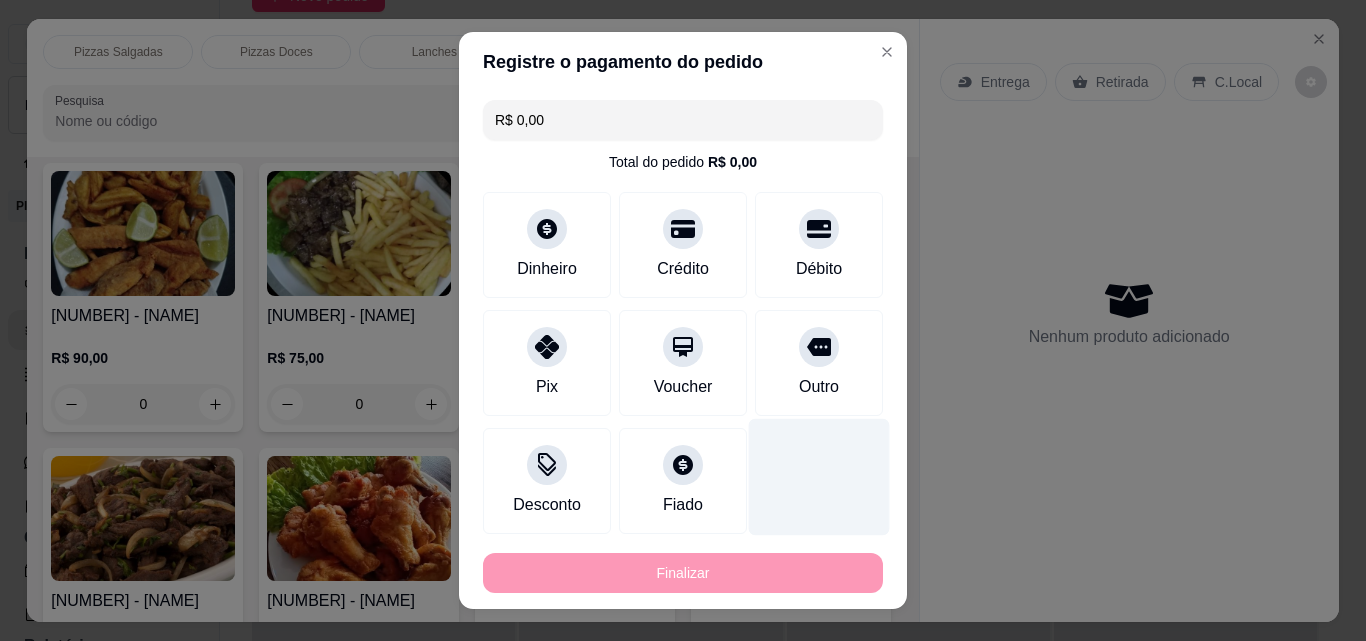 type on "-R$ 117,00" 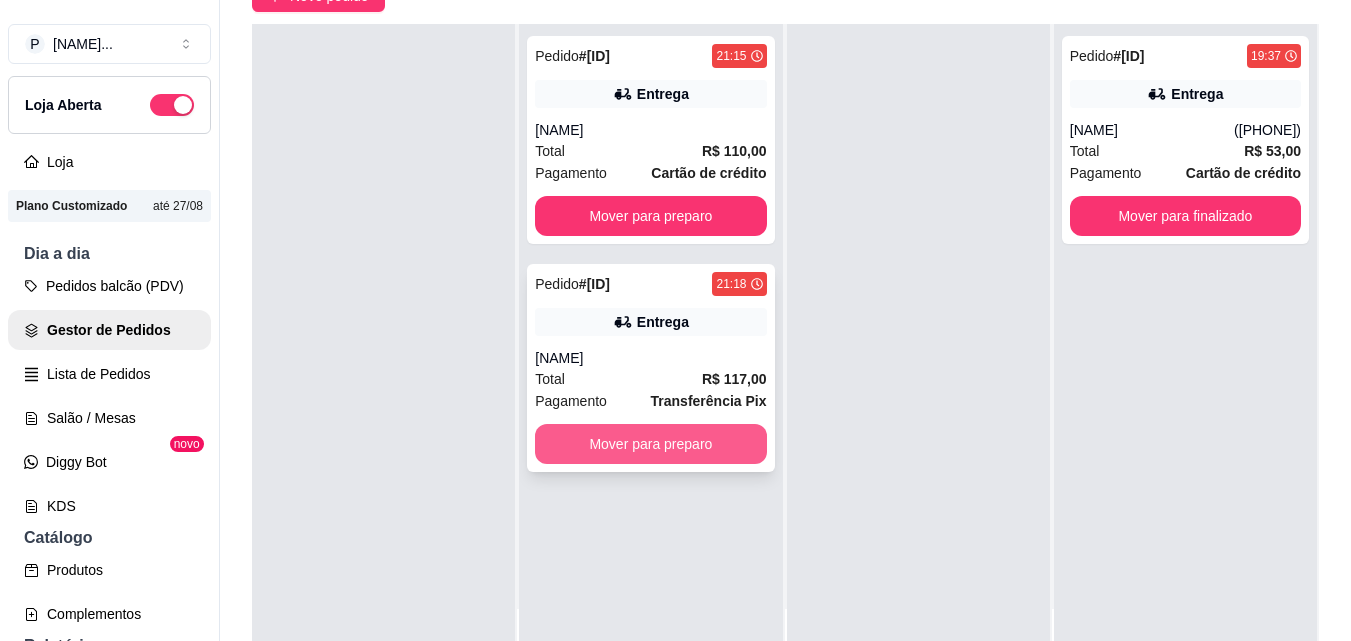 click on "Mover para preparo" at bounding box center [650, 444] 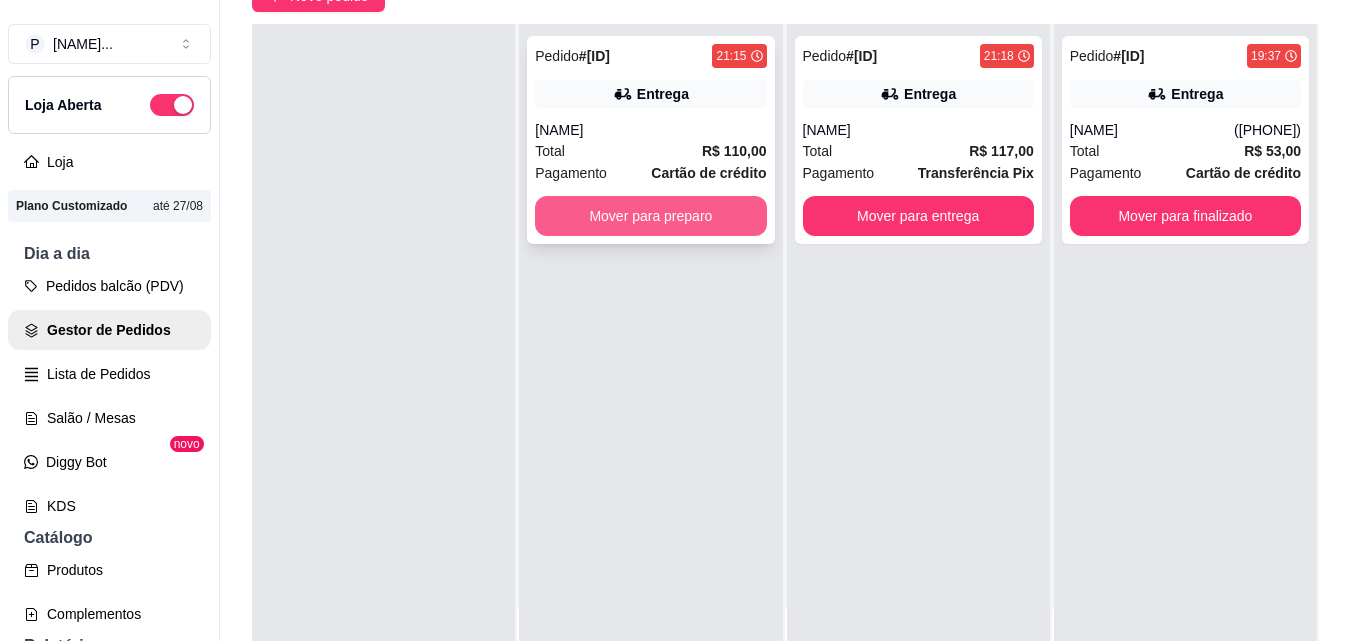 click on "Mover para preparo" at bounding box center (650, 216) 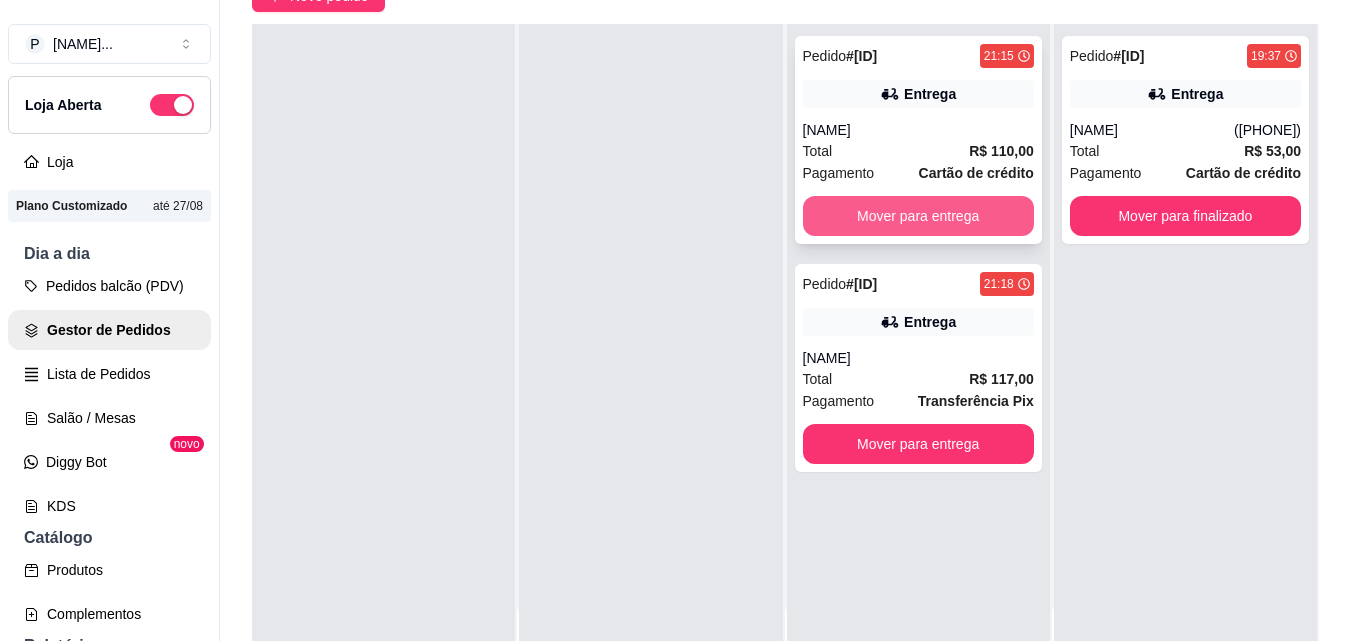 click on "Mover para entrega" at bounding box center (918, 216) 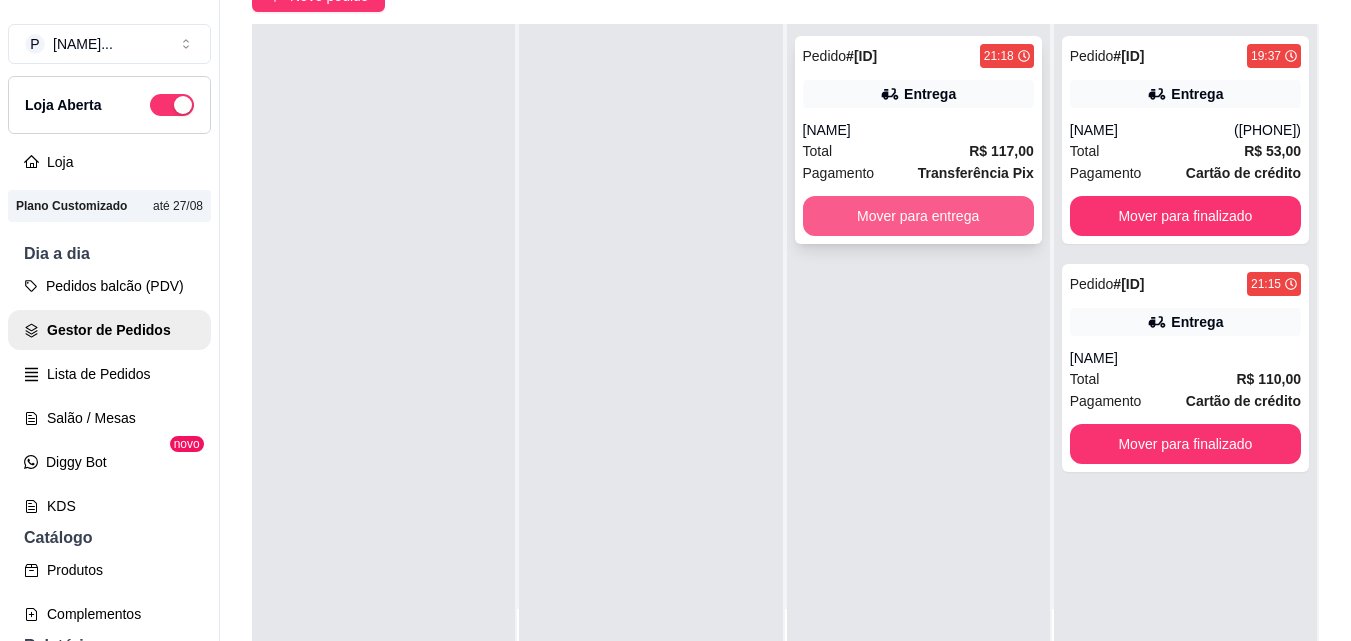 click on "Mover para entrega" at bounding box center (918, 216) 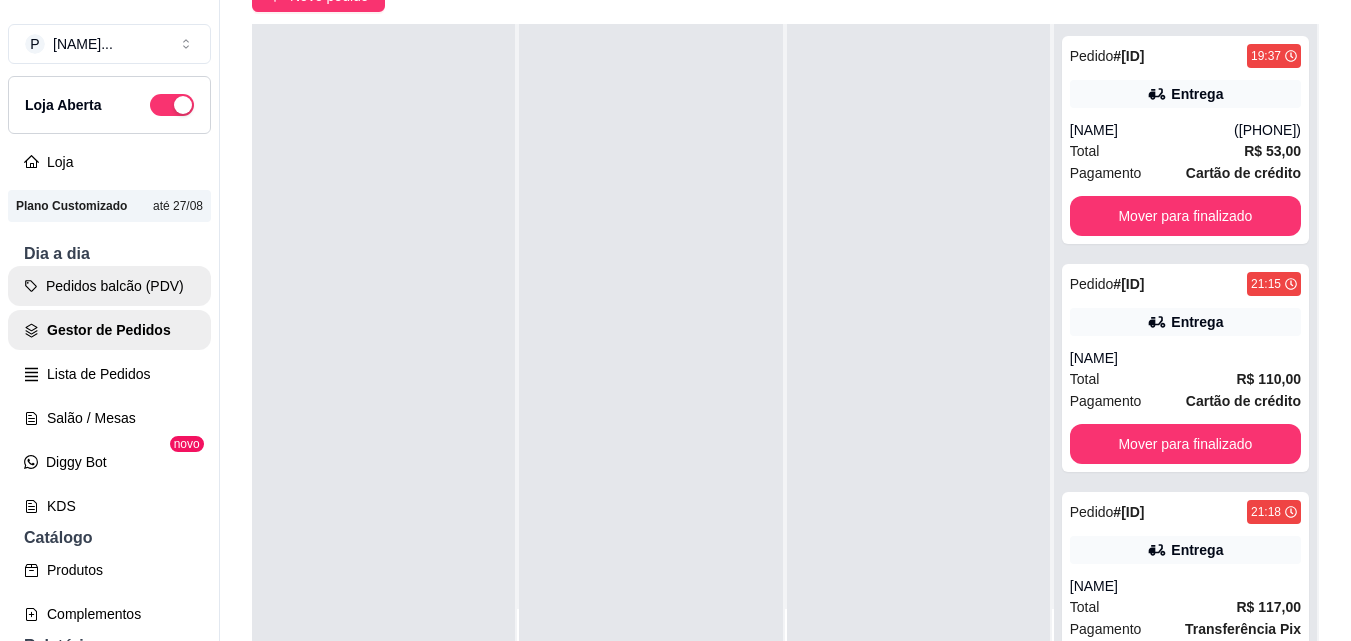 click on "Pedidos balcão (PDV)" at bounding box center (109, 286) 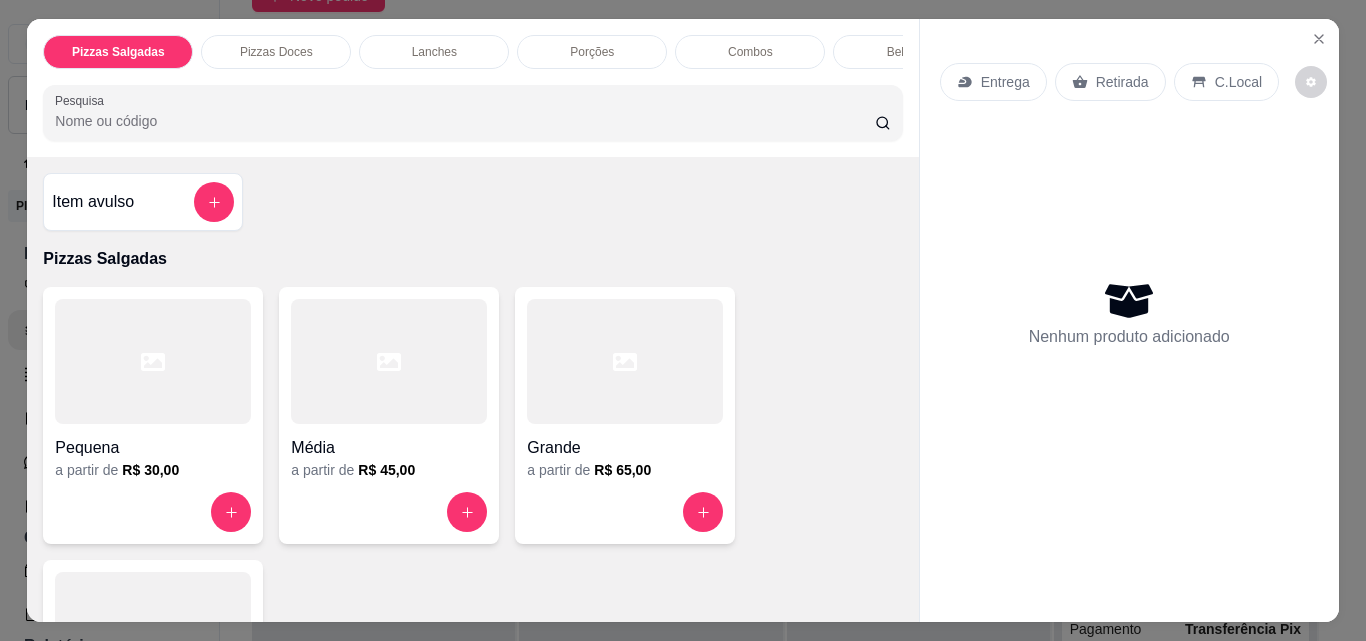 click on "Lanches" at bounding box center (434, 52) 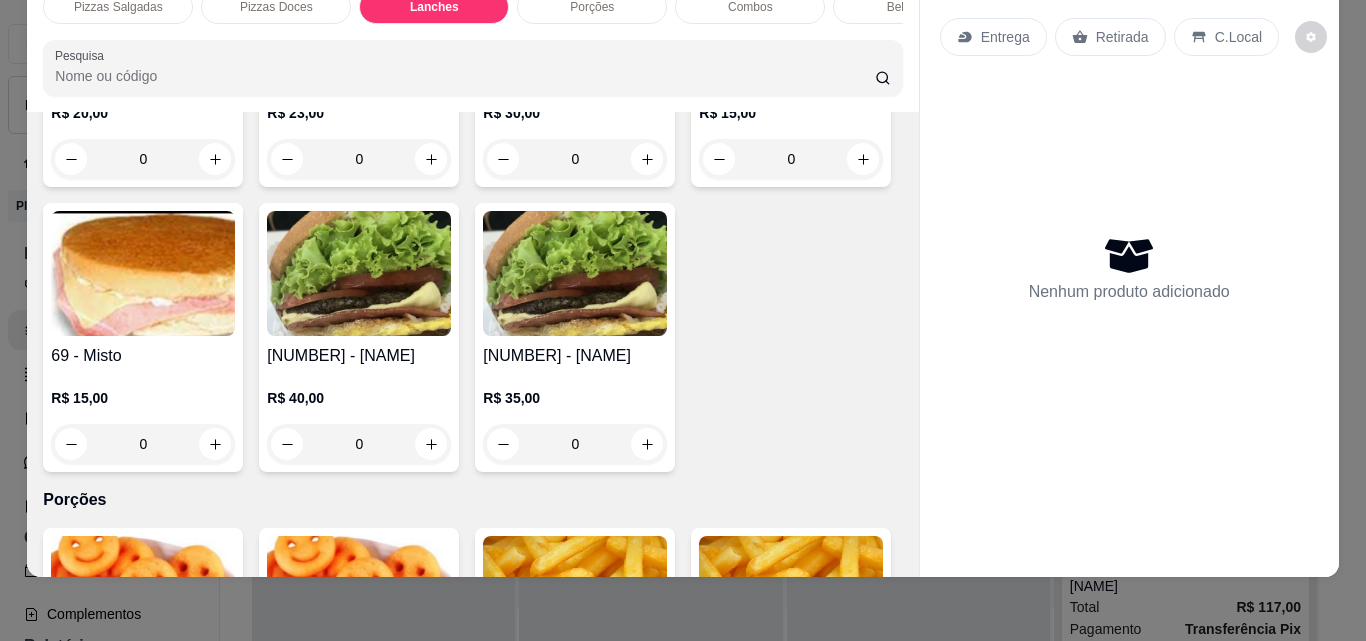 scroll, scrollTop: 1762, scrollLeft: 0, axis: vertical 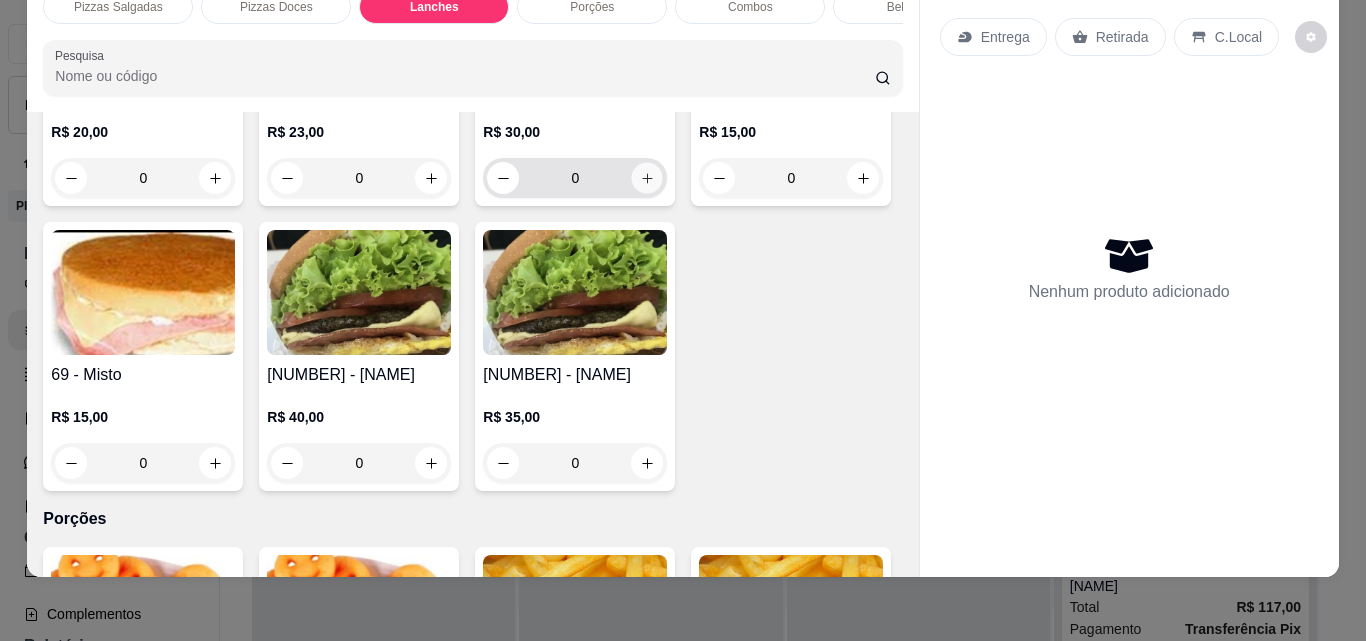 click 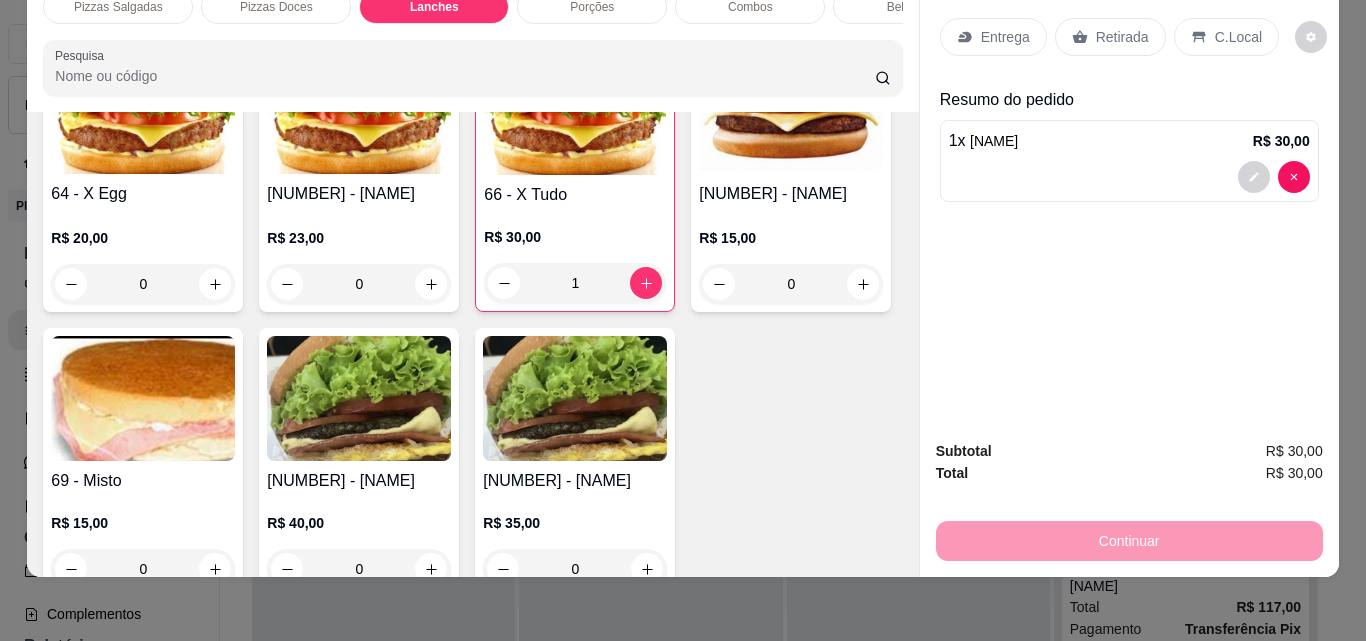 scroll, scrollTop: 1562, scrollLeft: 0, axis: vertical 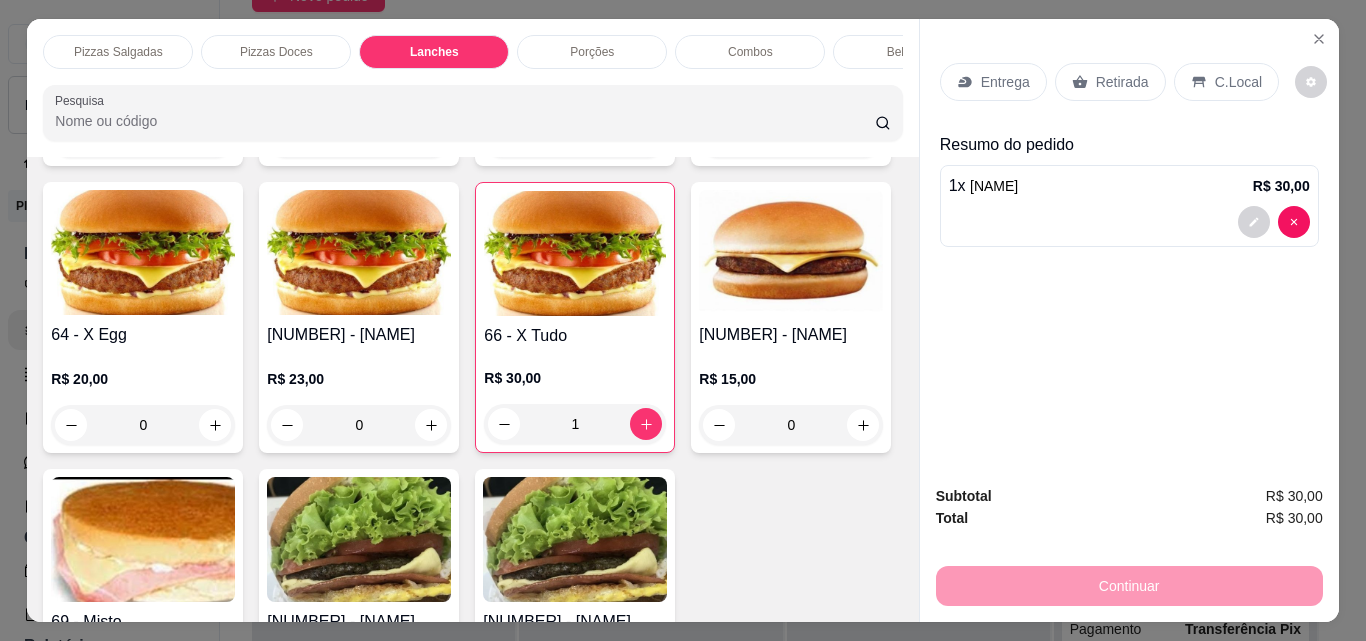 click on "Porções" at bounding box center [592, 52] 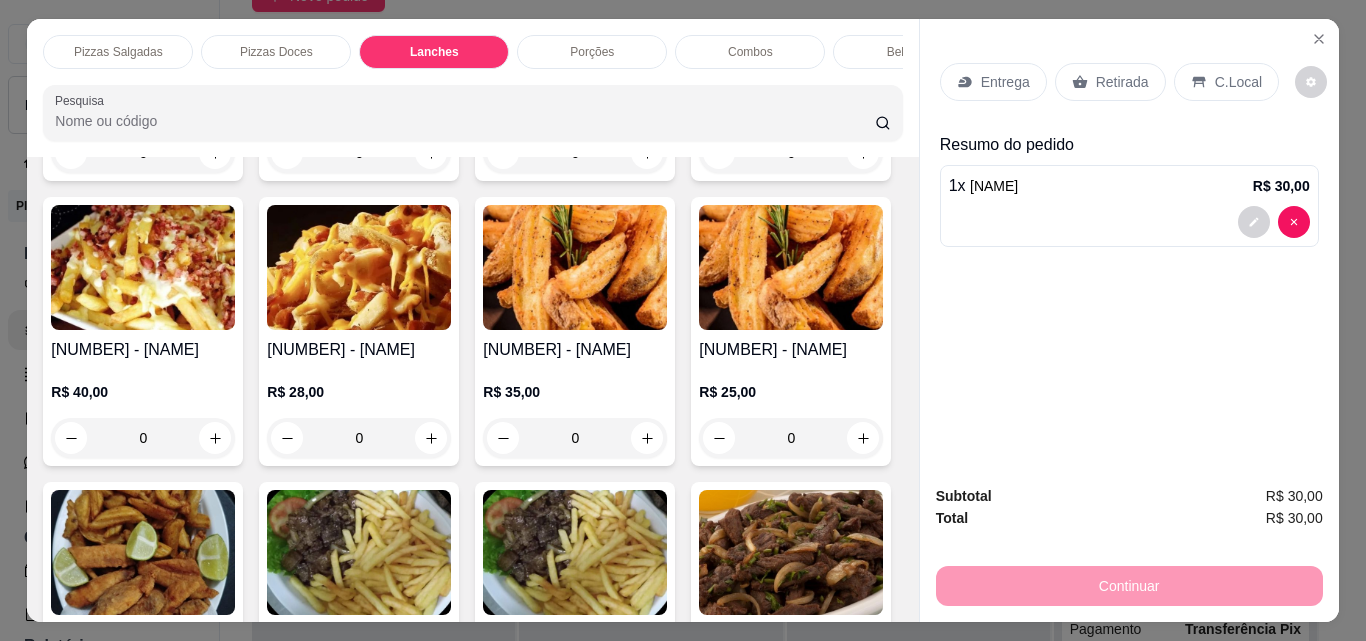 scroll, scrollTop: 52, scrollLeft: 0, axis: vertical 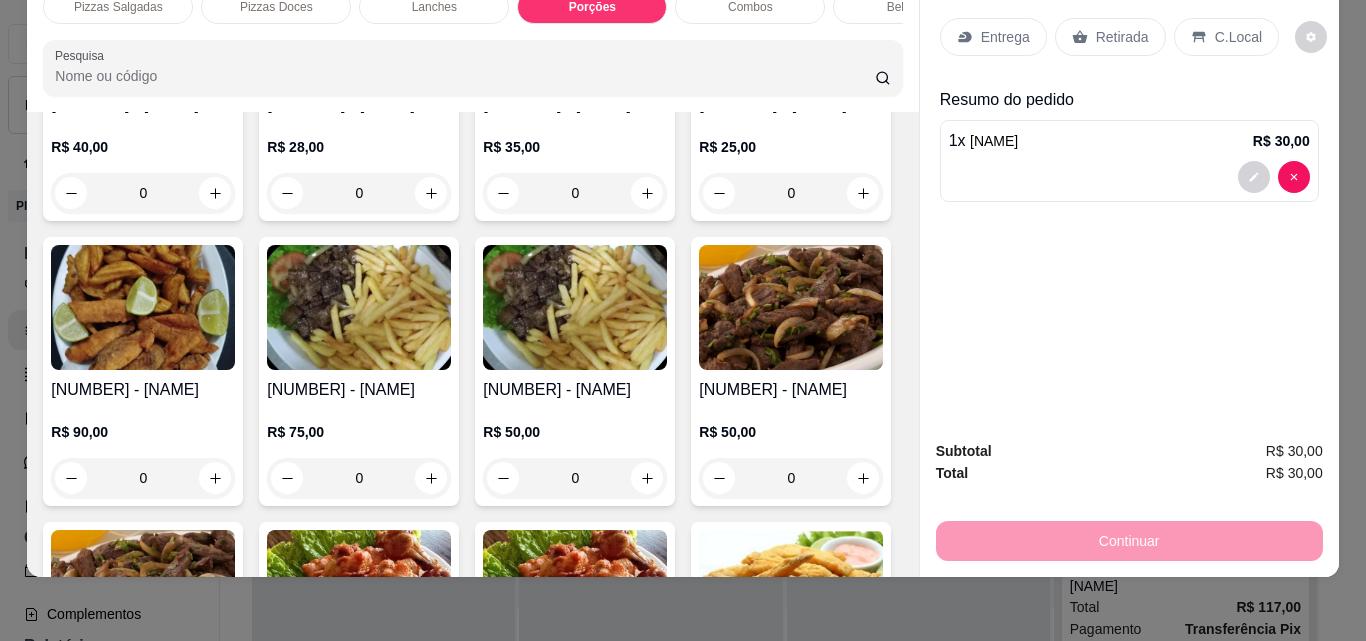 click 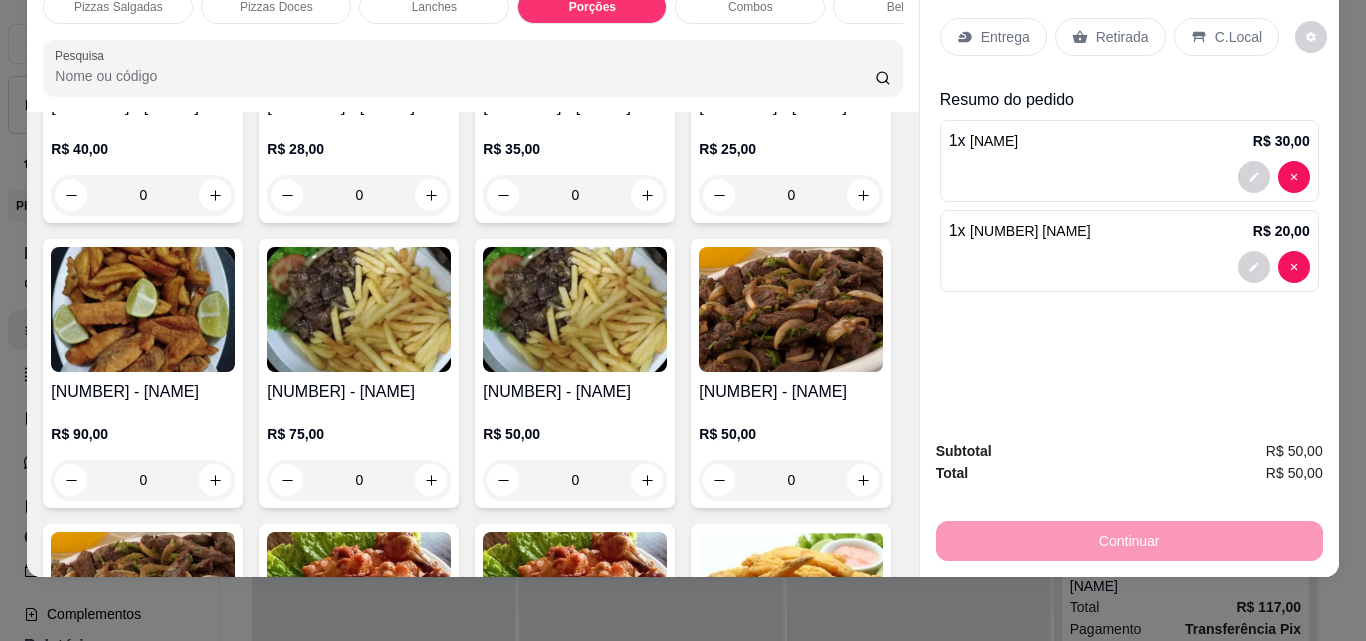 click on "Entrega" at bounding box center [1005, 37] 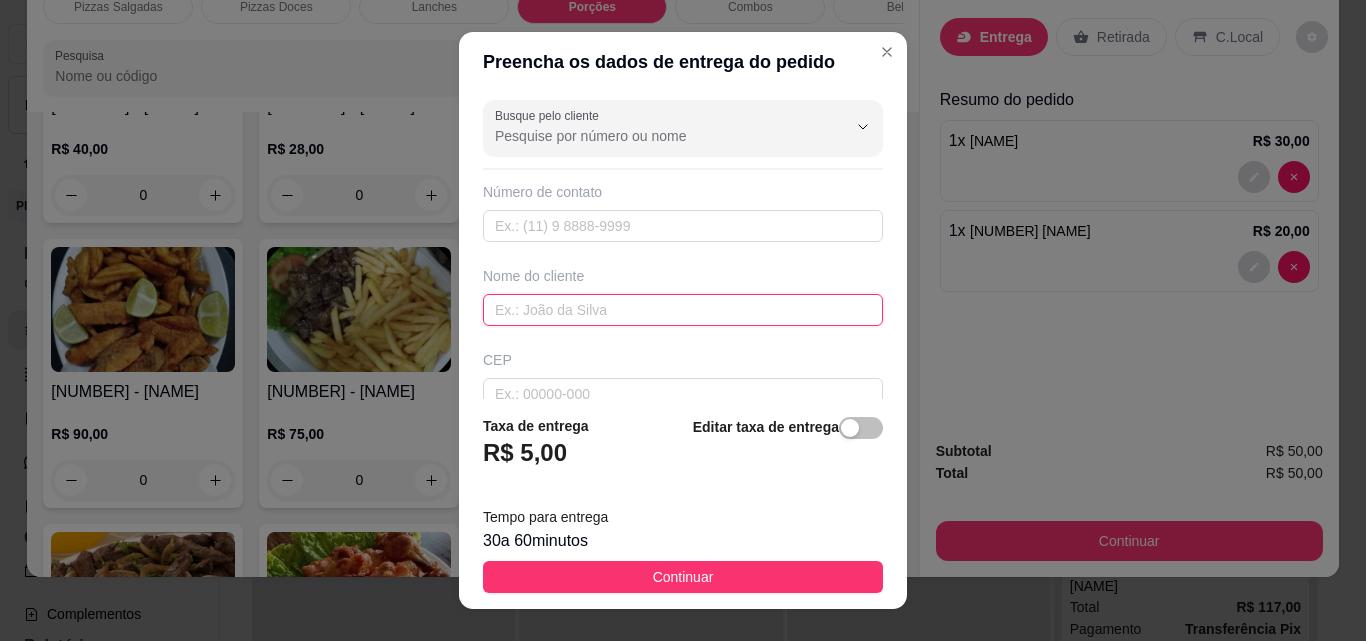 click at bounding box center [683, 310] 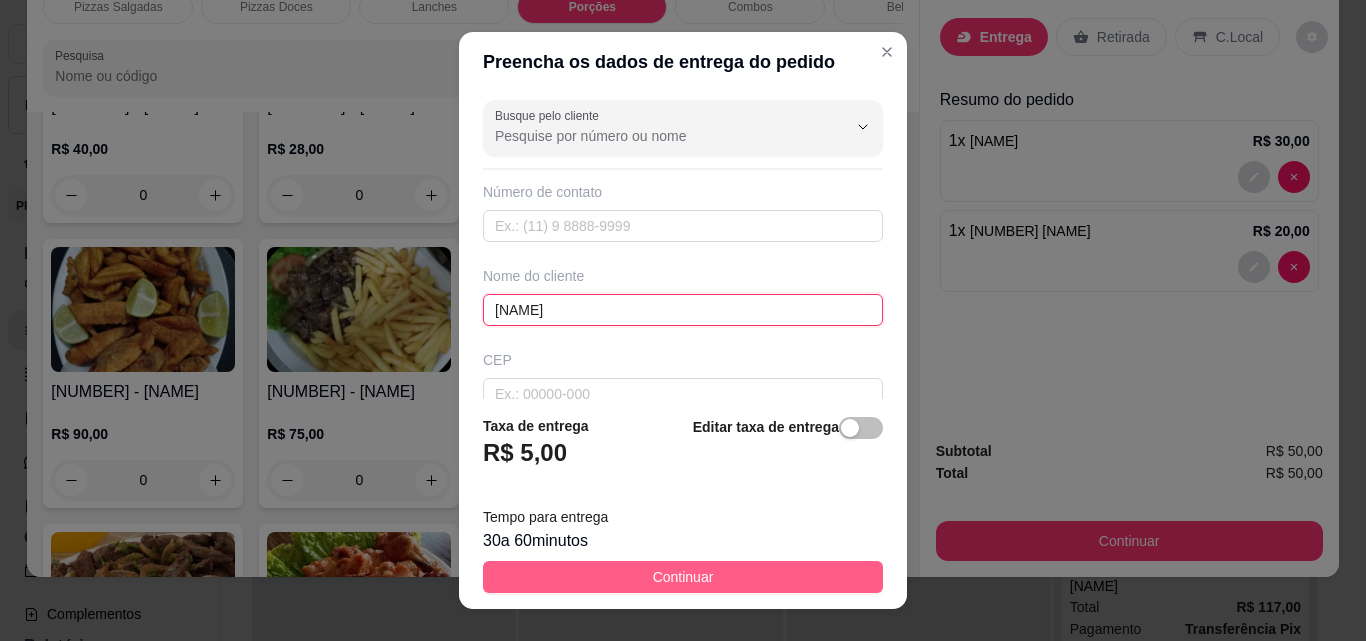 type on "[NAME]" 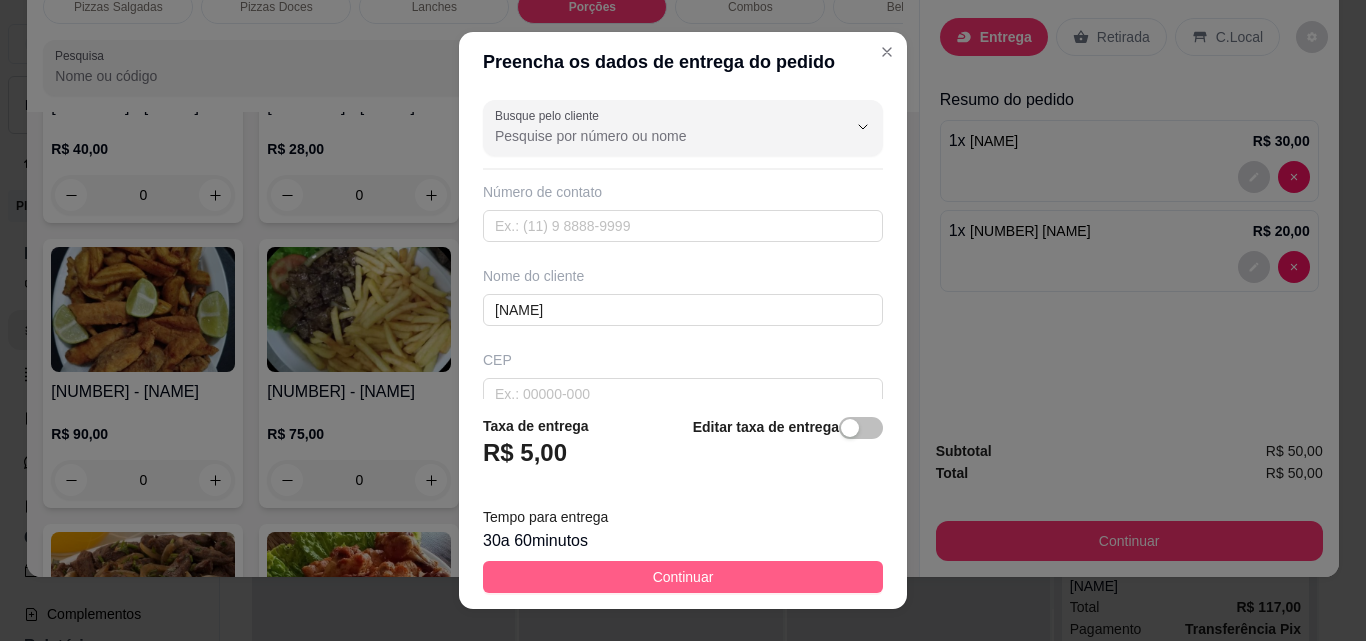 click on "Continuar" at bounding box center [683, 577] 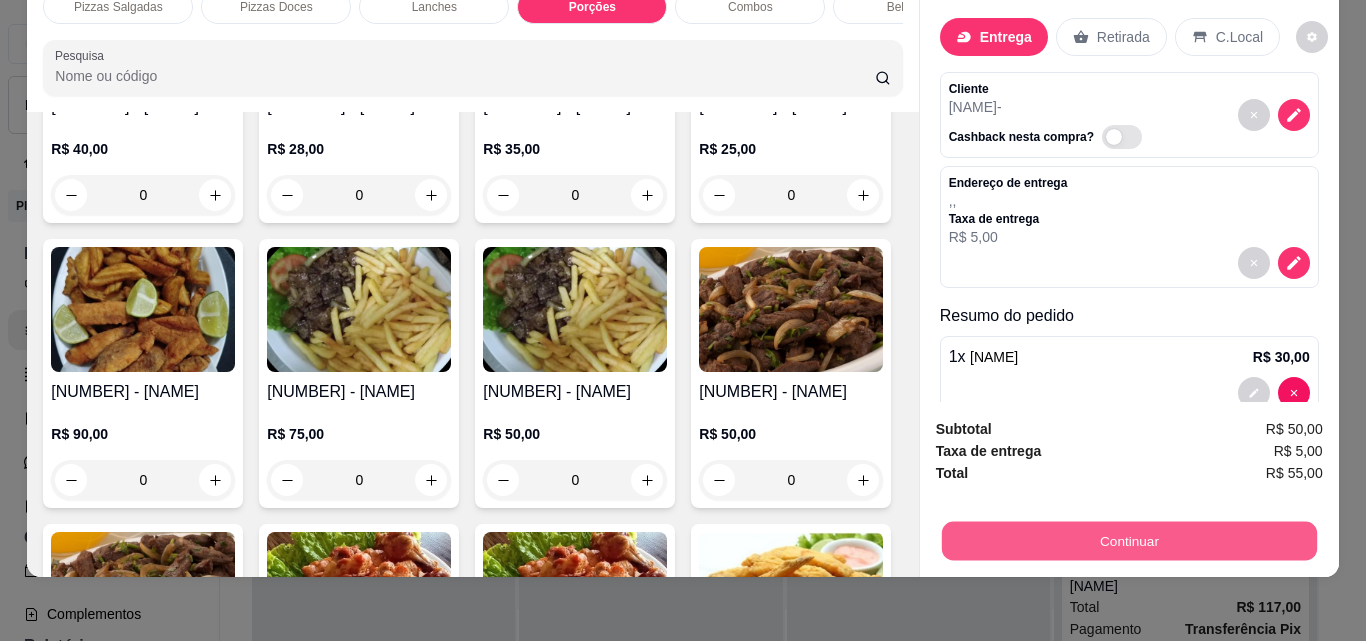 click on "Continuar" at bounding box center [1128, 540] 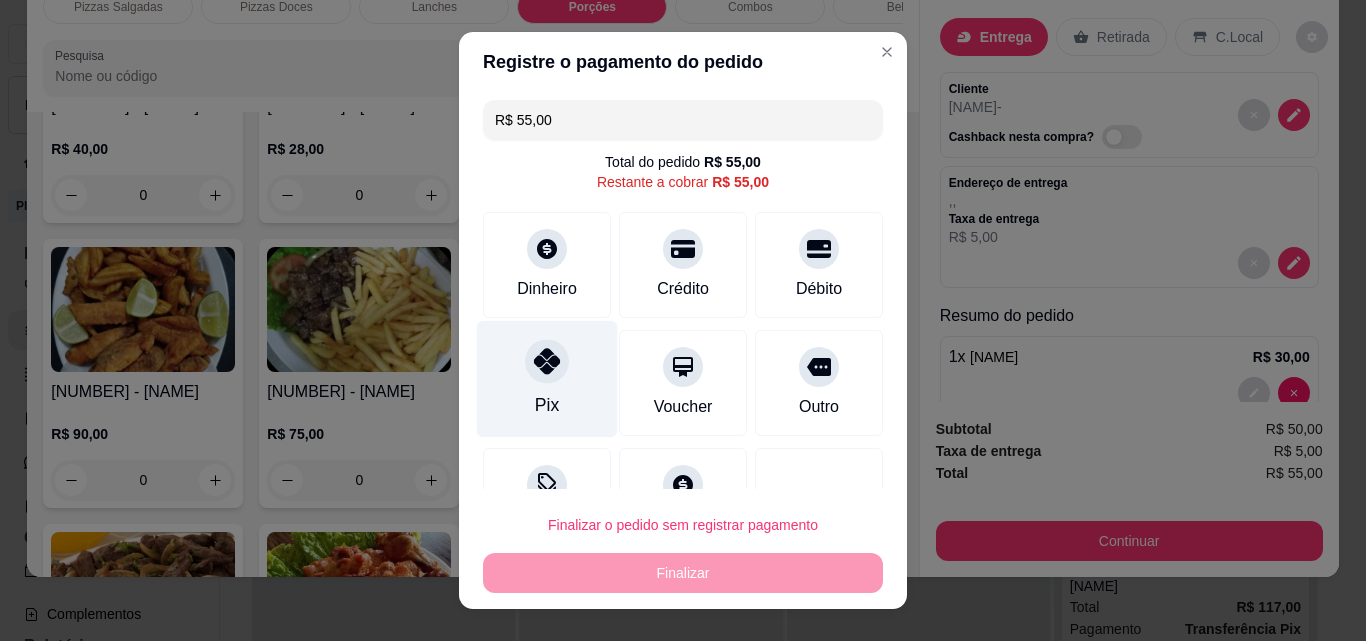 click on "Pix" at bounding box center [547, 379] 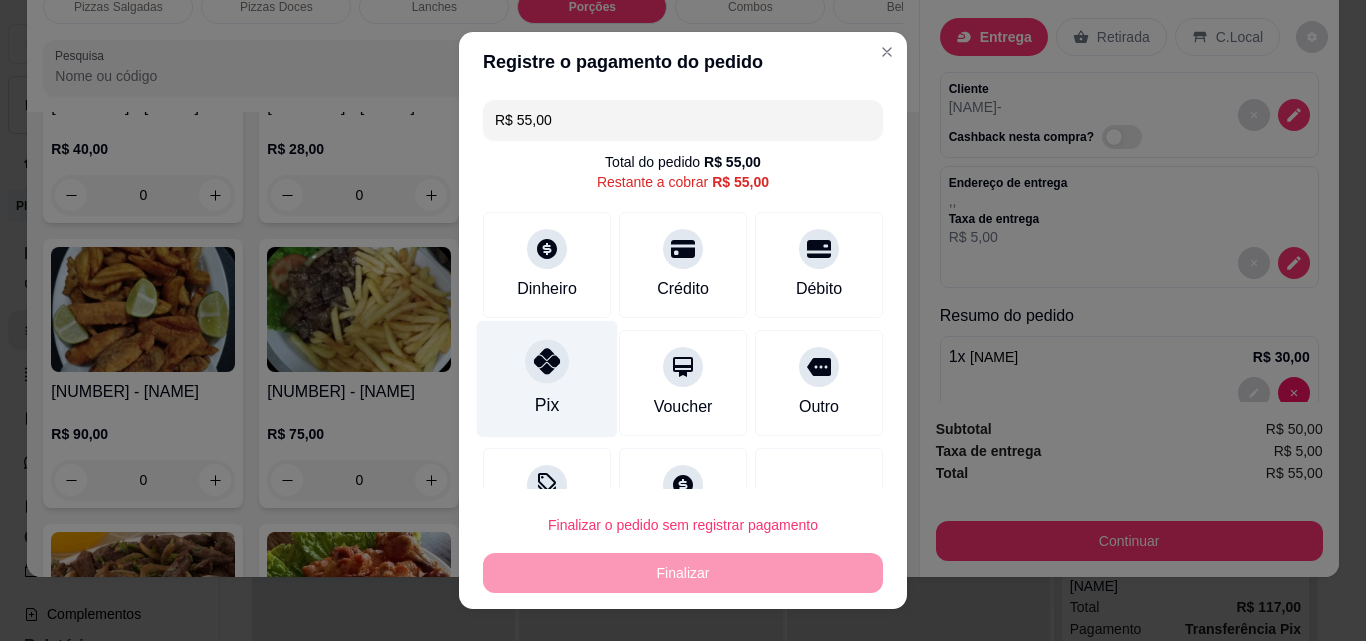 type on "R$ 0,00" 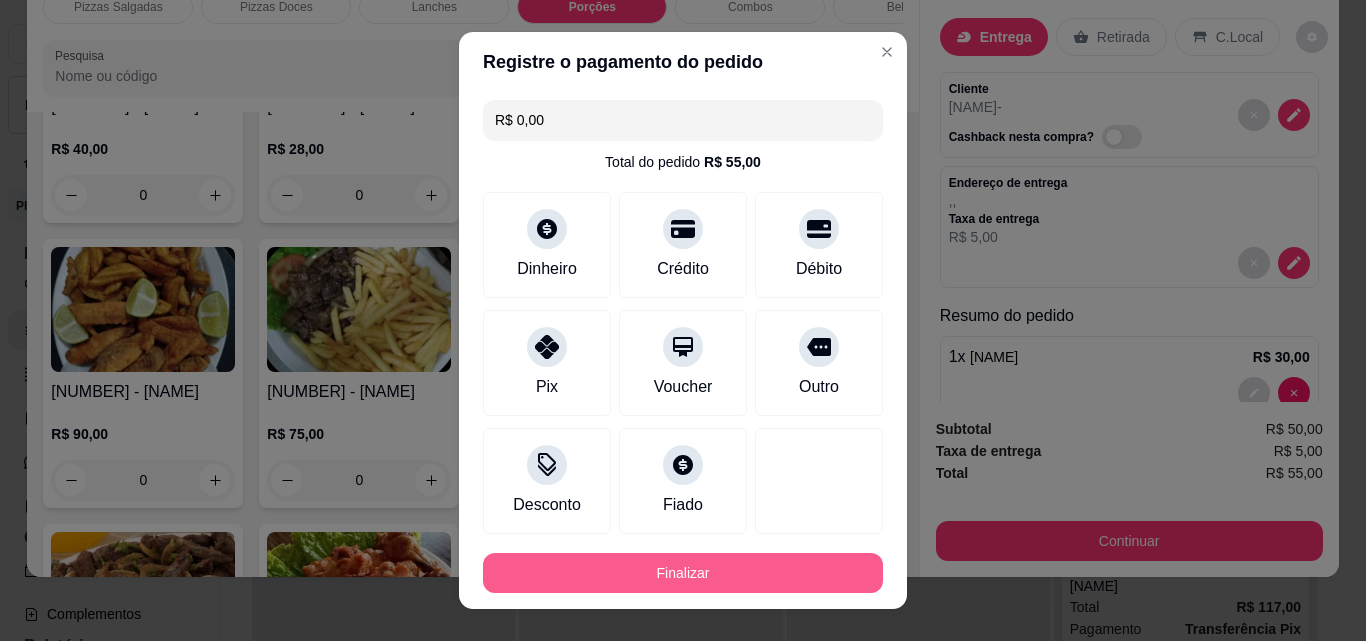 click on "Finalizar" at bounding box center (683, 573) 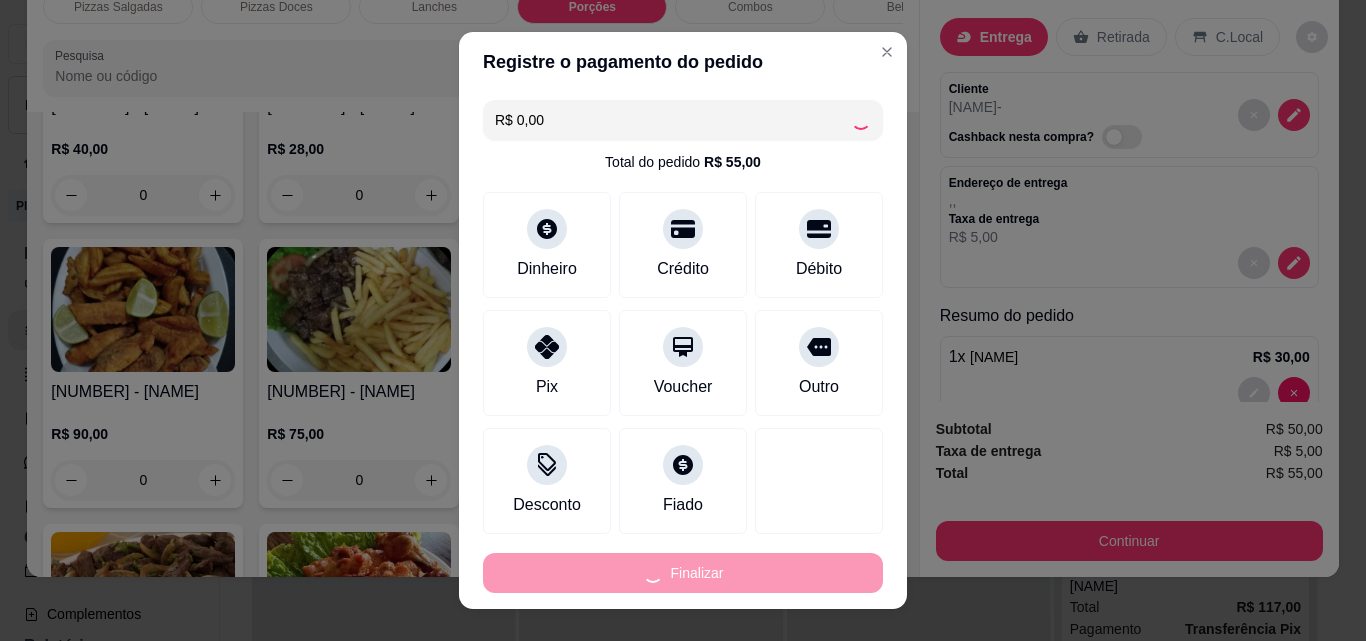 type on "0" 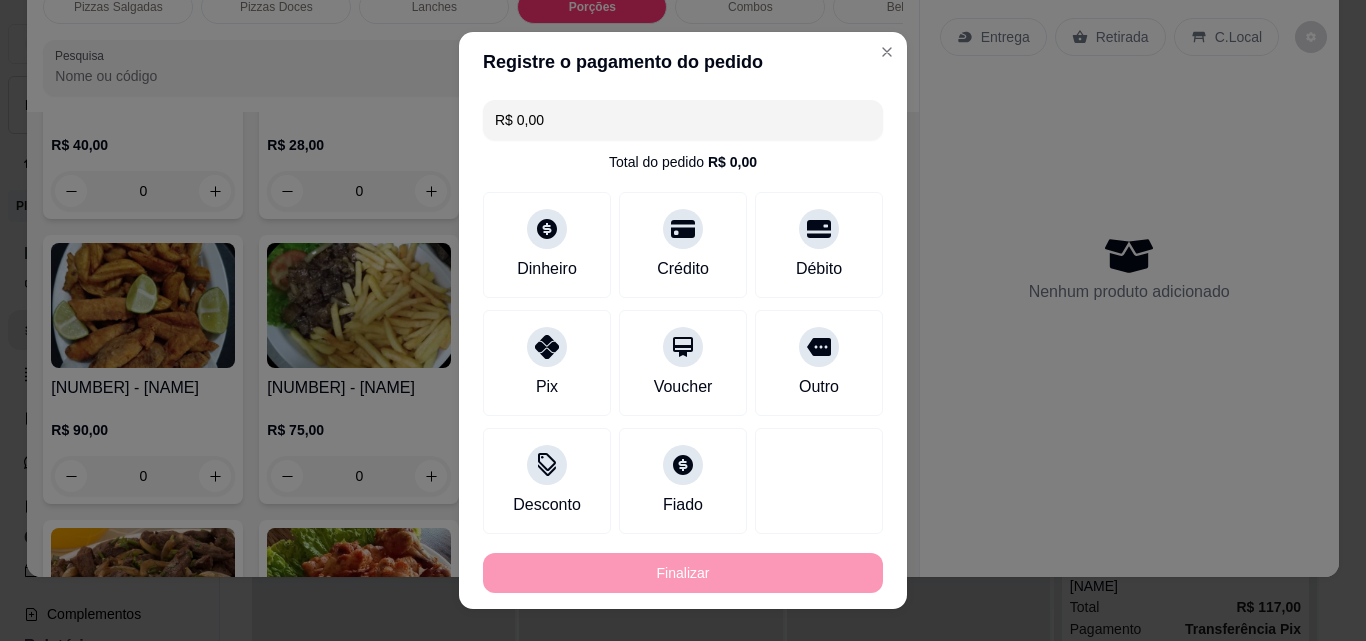 type on "-R$ 55,00" 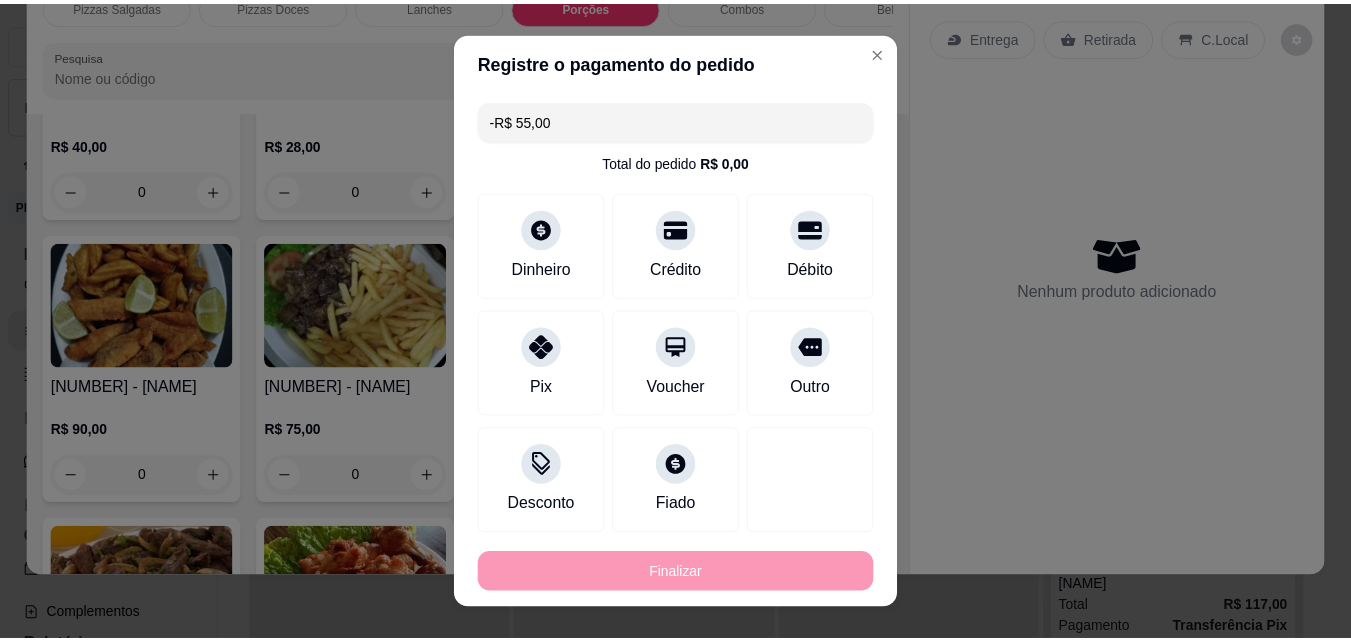 scroll, scrollTop: 2642, scrollLeft: 0, axis: vertical 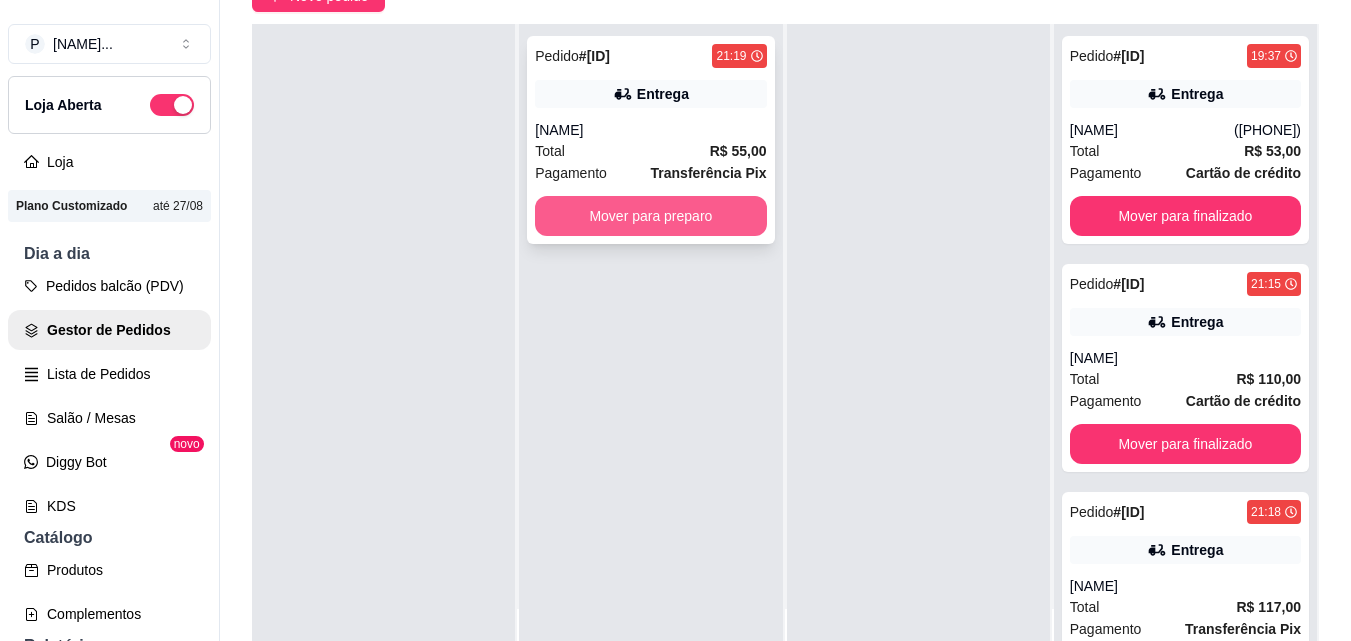 click on "Mover para preparo" at bounding box center [650, 216] 